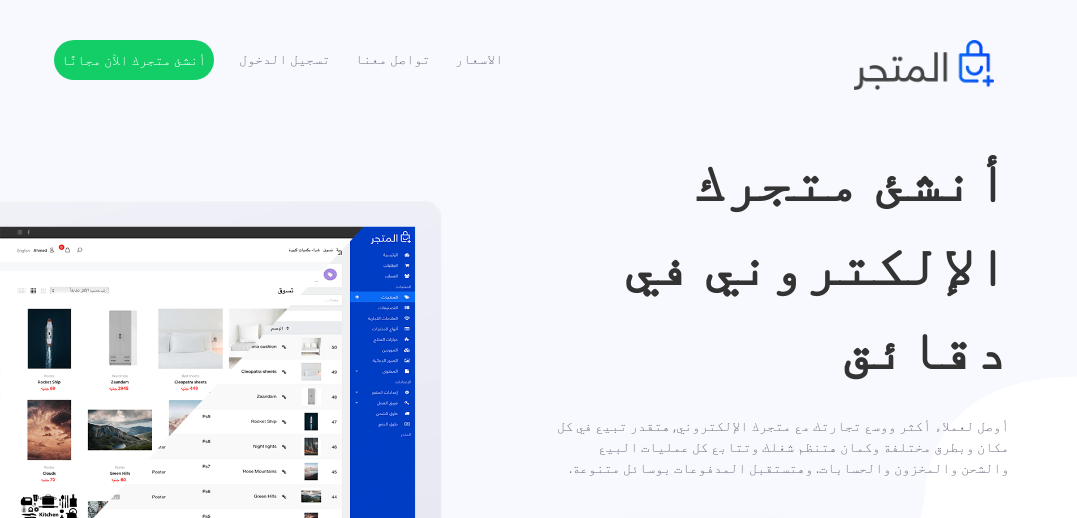 scroll, scrollTop: 0, scrollLeft: 0, axis: both 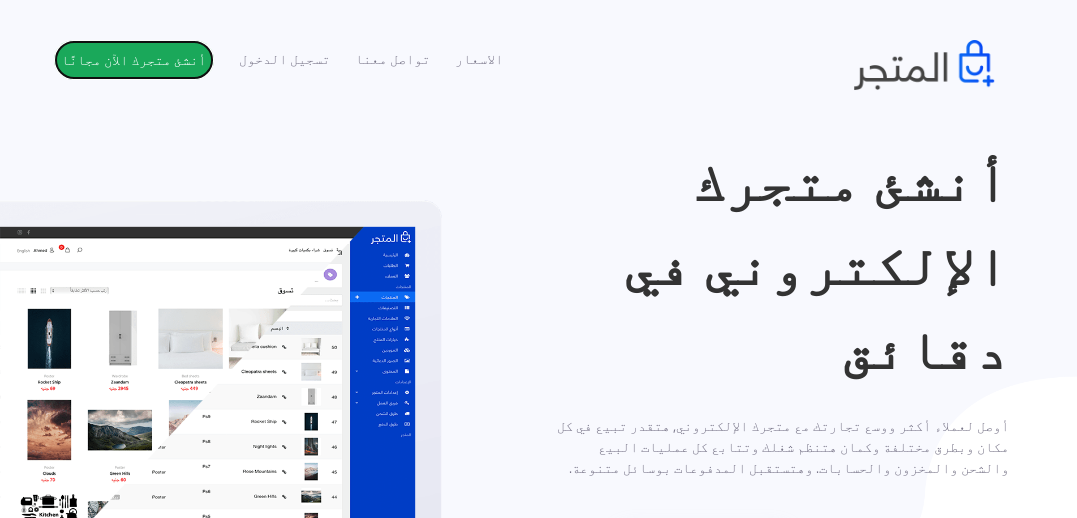 click on "أنشئ
متجرك الآن مجانًا" at bounding box center [134, 60] 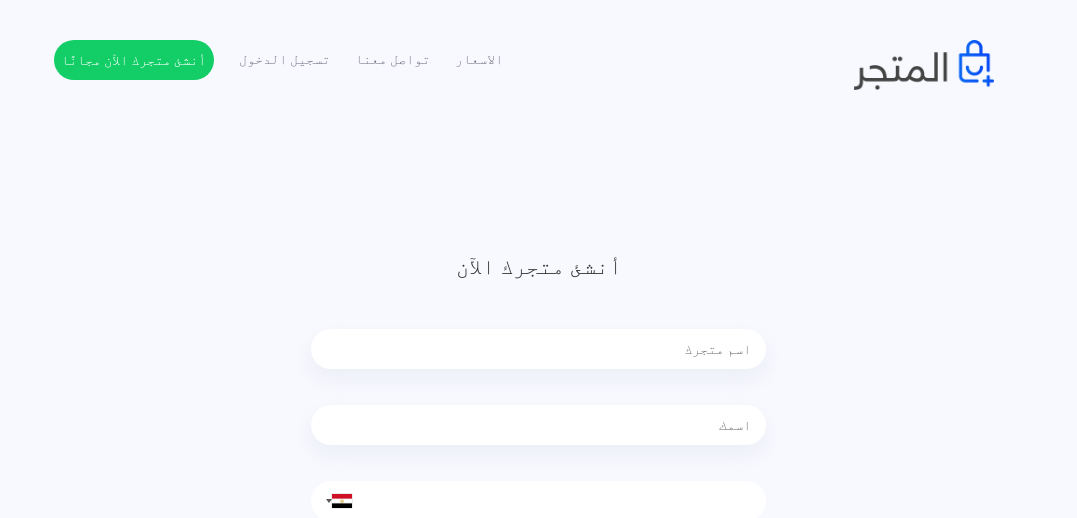 scroll, scrollTop: 0, scrollLeft: 0, axis: both 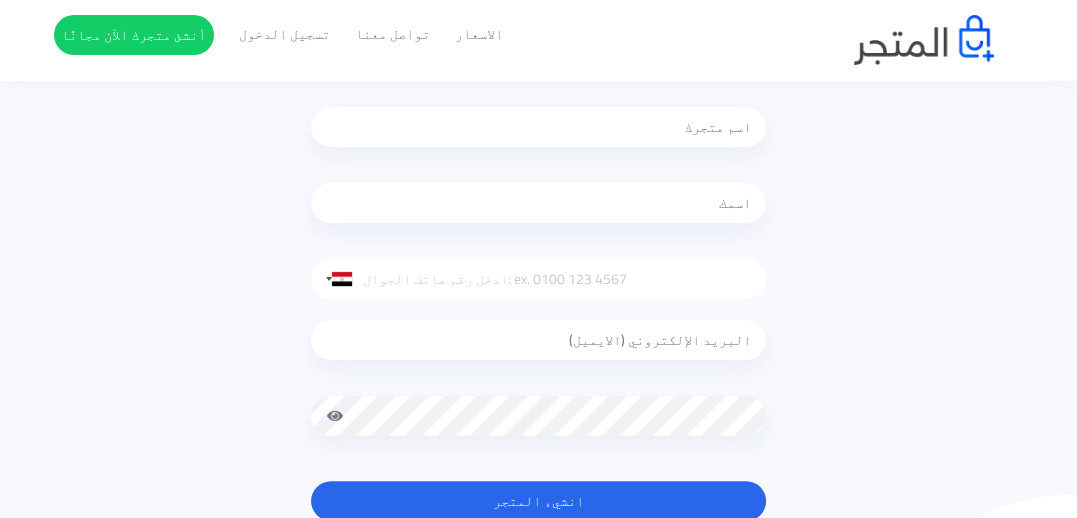 click at bounding box center [538, 127] 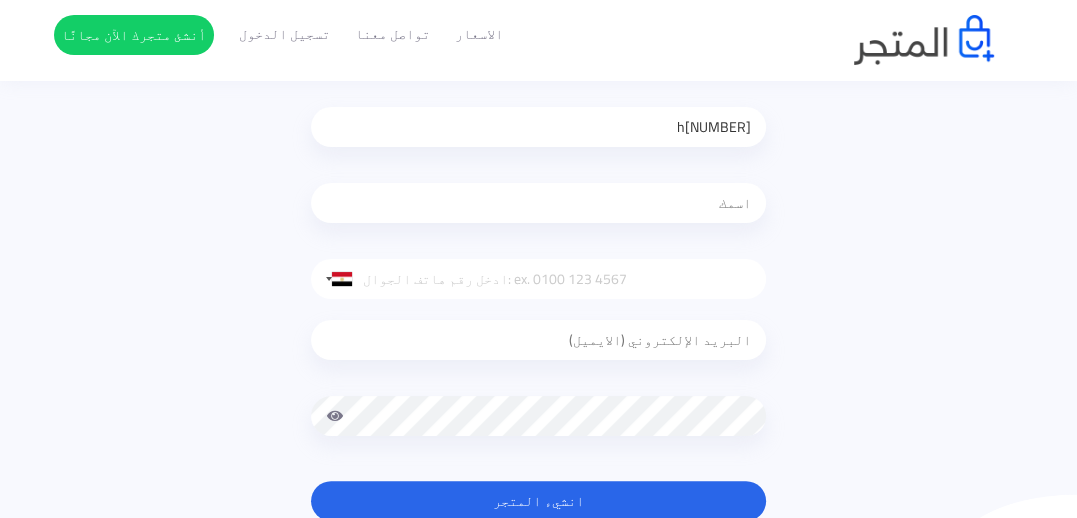 type on "h" 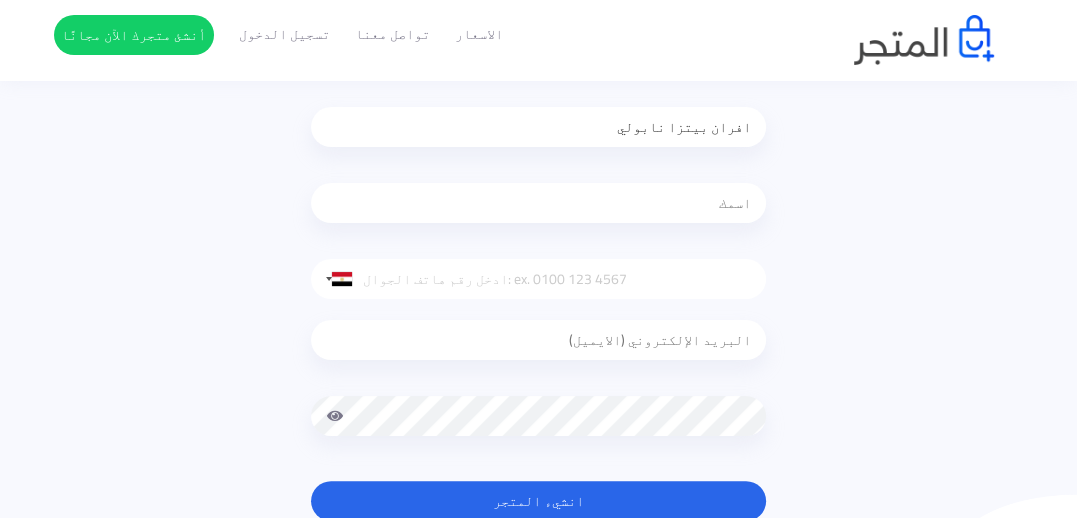 type on "افران بيتزا نابولي" 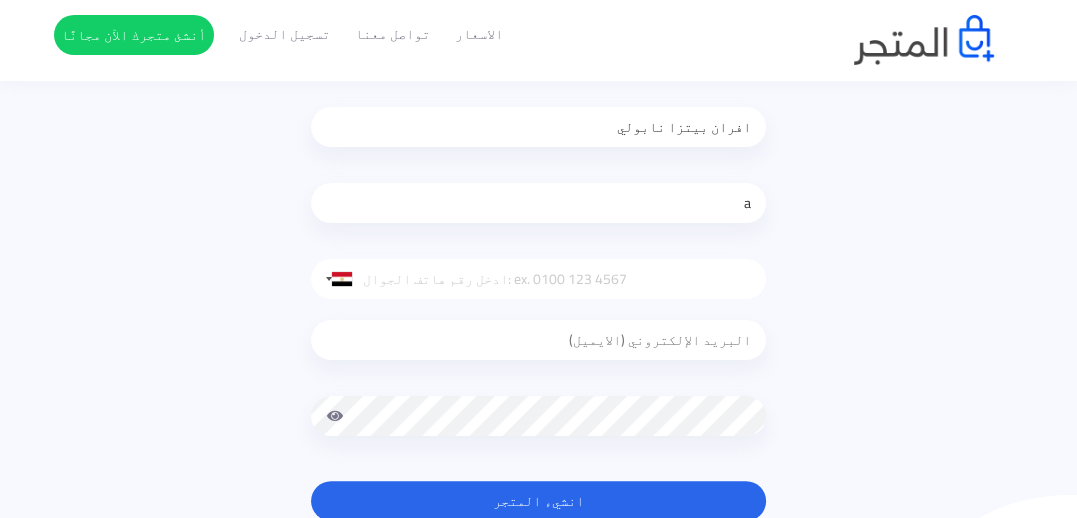 type on "abjdhoaz101" 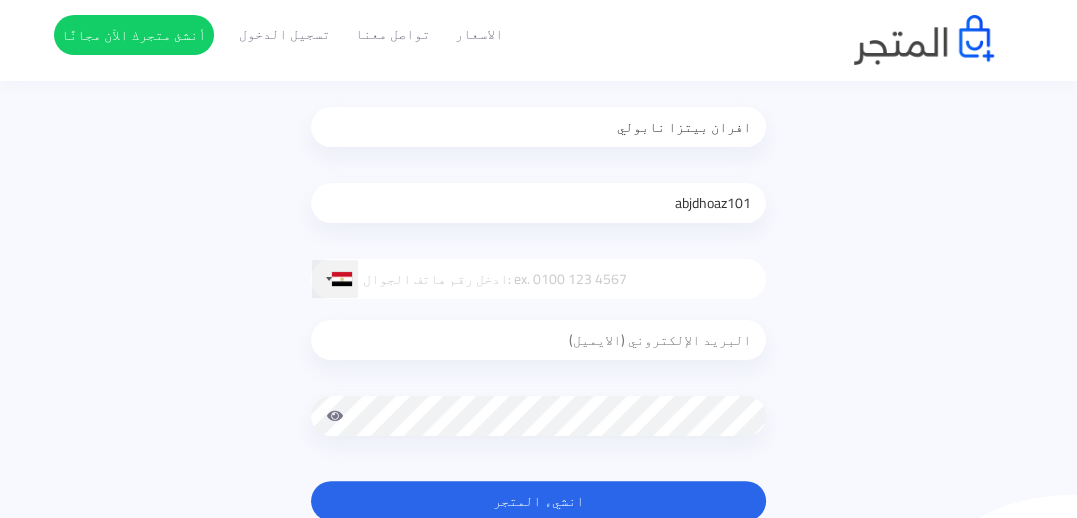 click at bounding box center (342, 279) 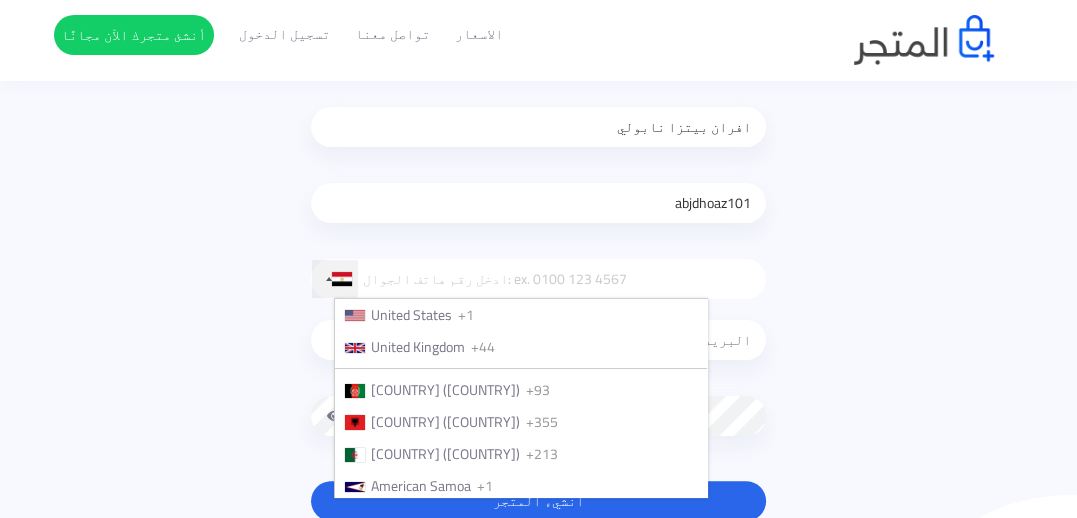 scroll, scrollTop: 2052, scrollLeft: 0, axis: vertical 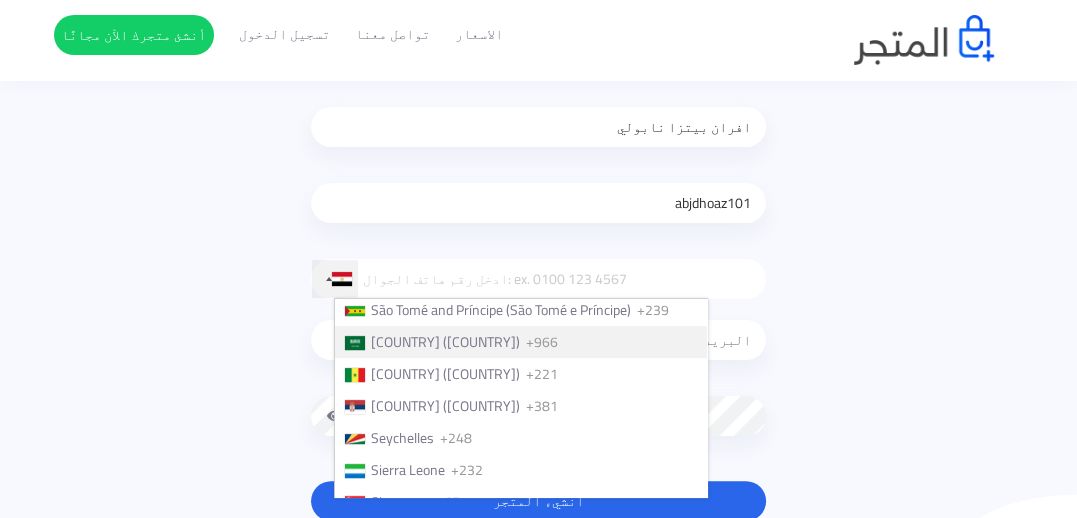 click on "Saudi Arabia (‫المملكة العربية السعودية‬‎)" at bounding box center (445, 342) 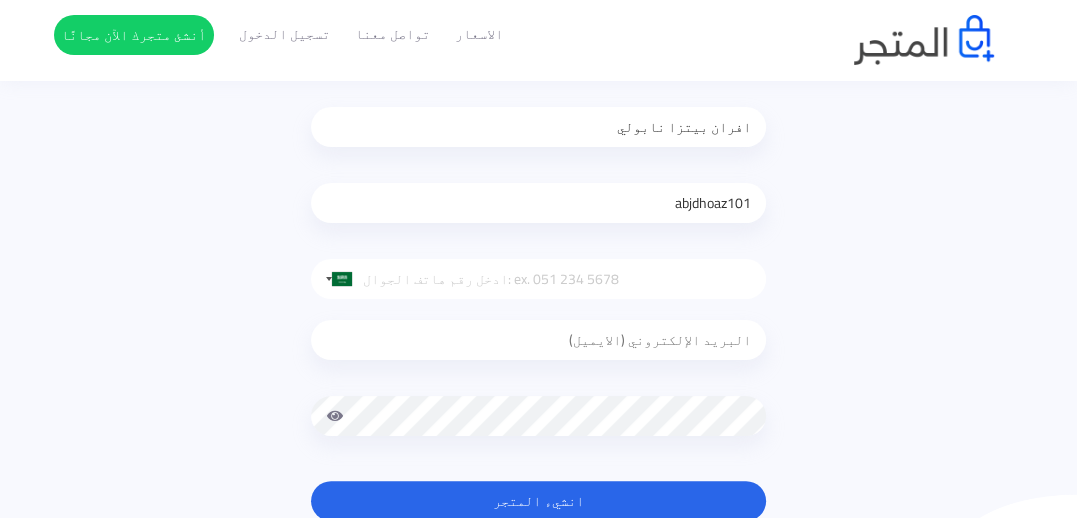 click at bounding box center (538, 279) 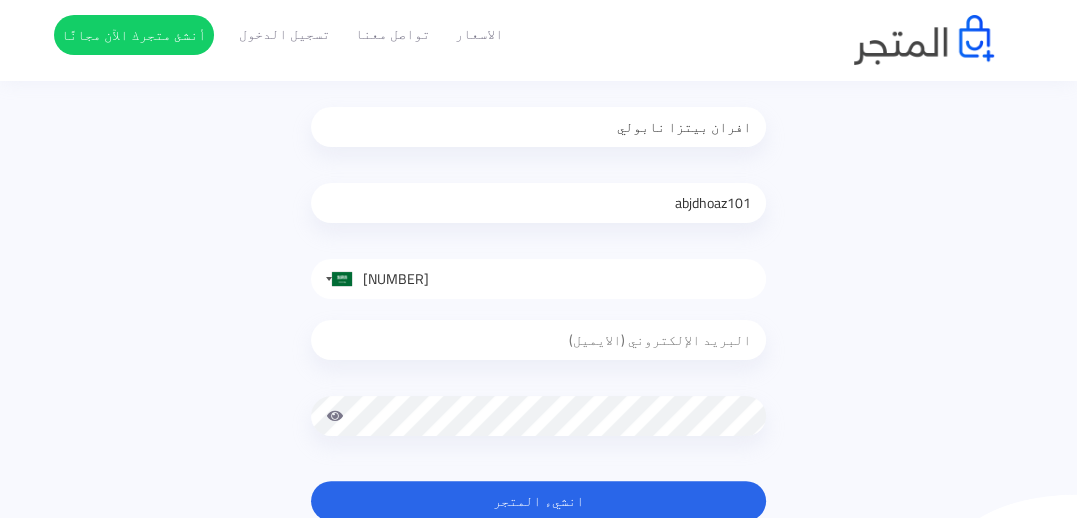 type on "501978485" 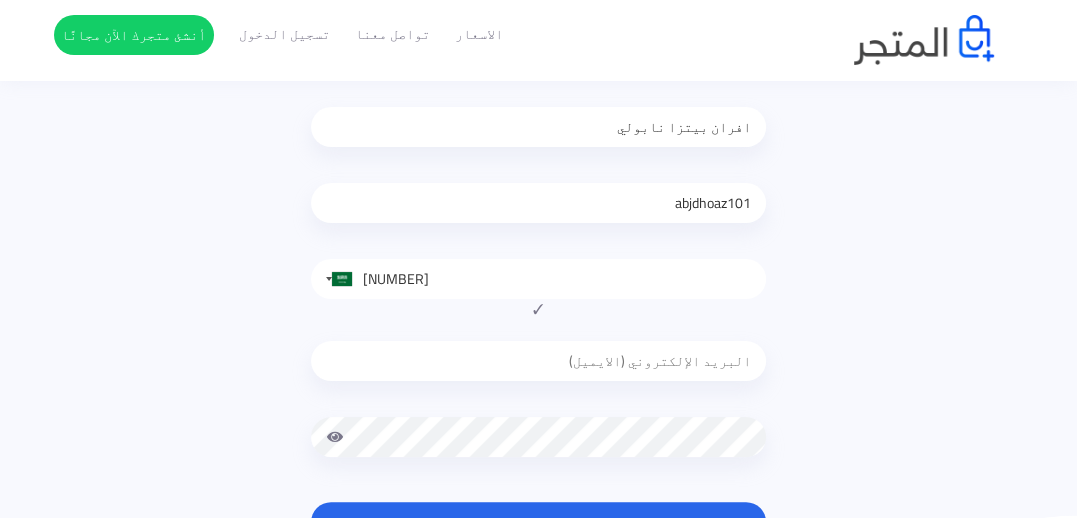 click at bounding box center (538, 361) 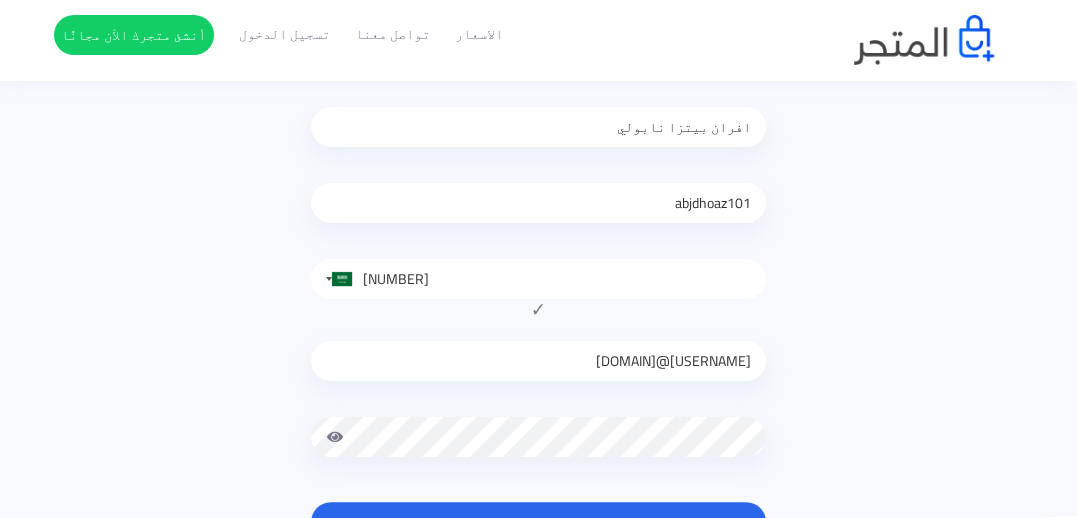 type on "[EMAIL]" 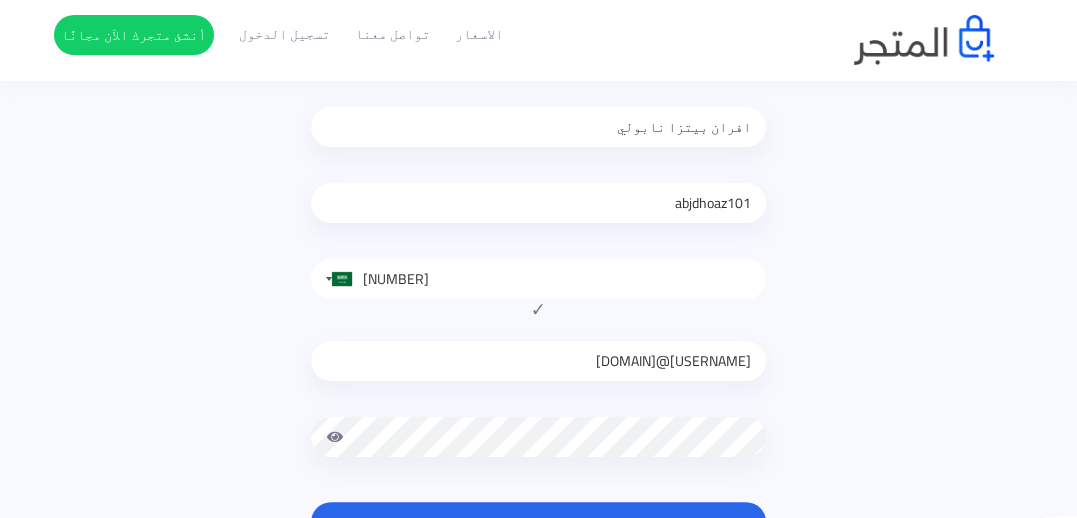 click at bounding box center [335, 437] 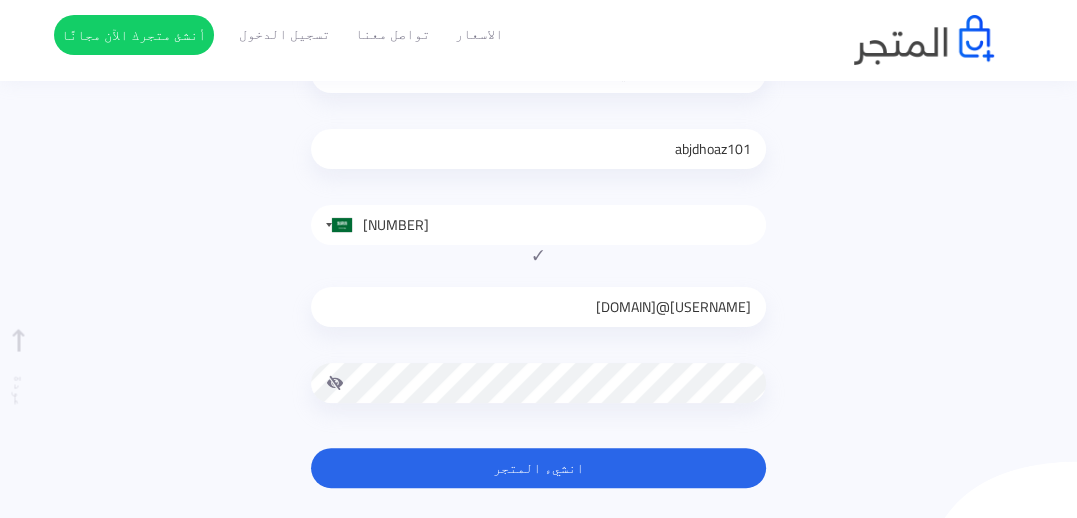 scroll, scrollTop: 414, scrollLeft: 0, axis: vertical 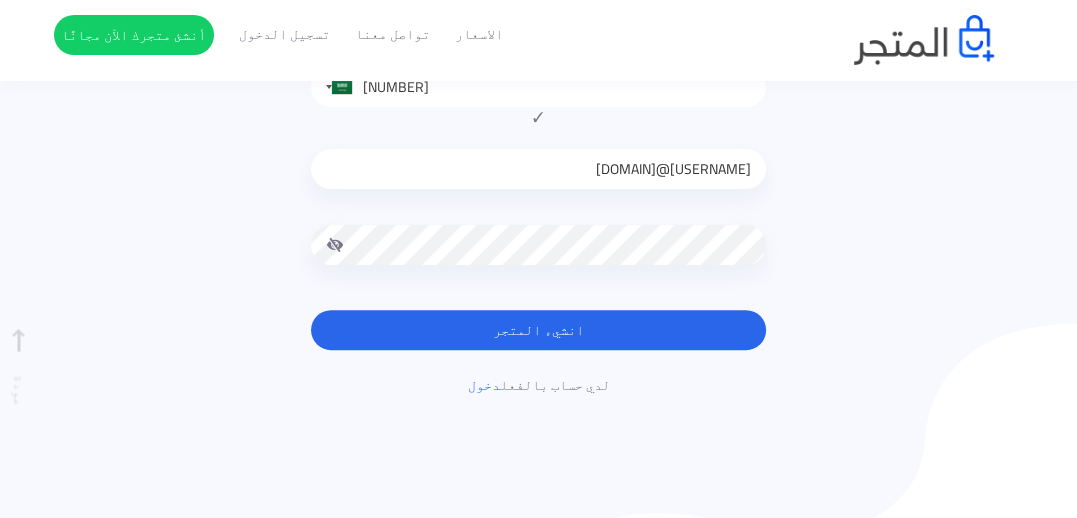 click on "انشيء المتجر" at bounding box center [538, 330] 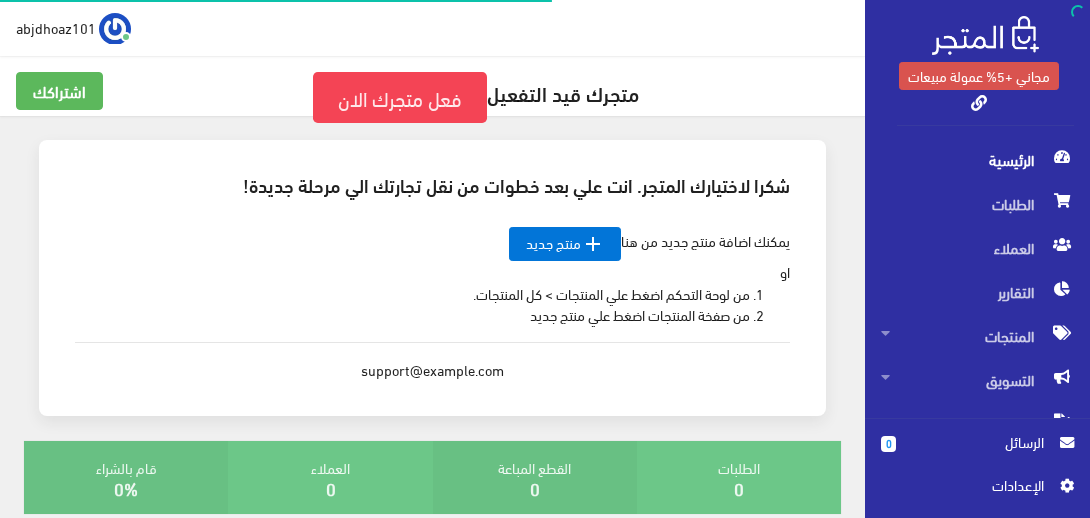 scroll, scrollTop: 0, scrollLeft: 0, axis: both 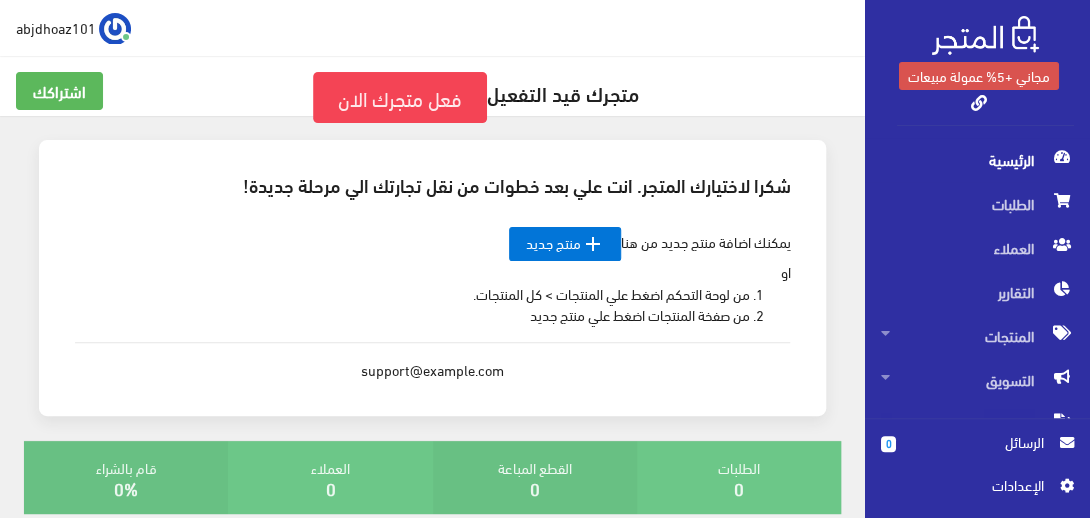 click on "الرئيسية" at bounding box center [977, 160] 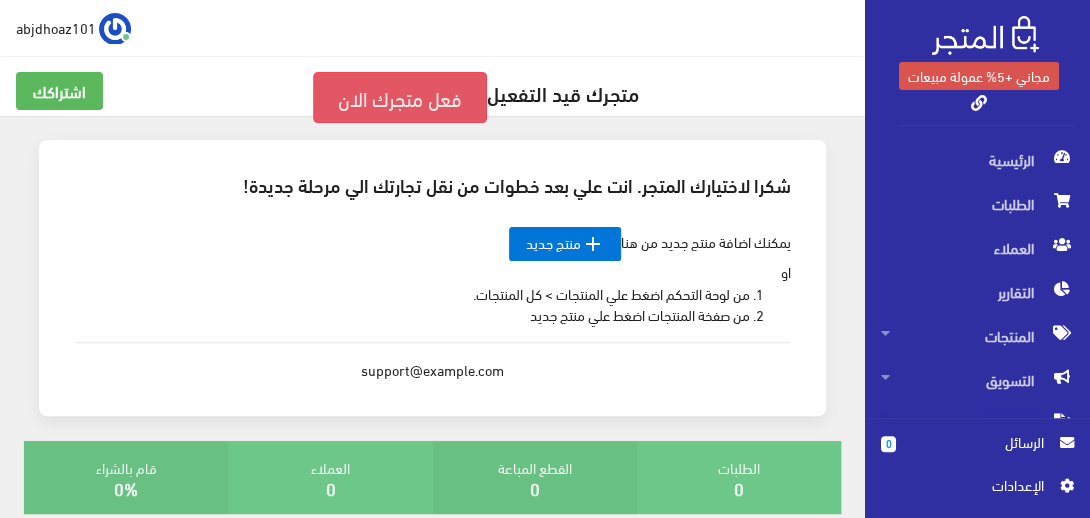 click on "فعل متجرك الان" at bounding box center [400, 97] 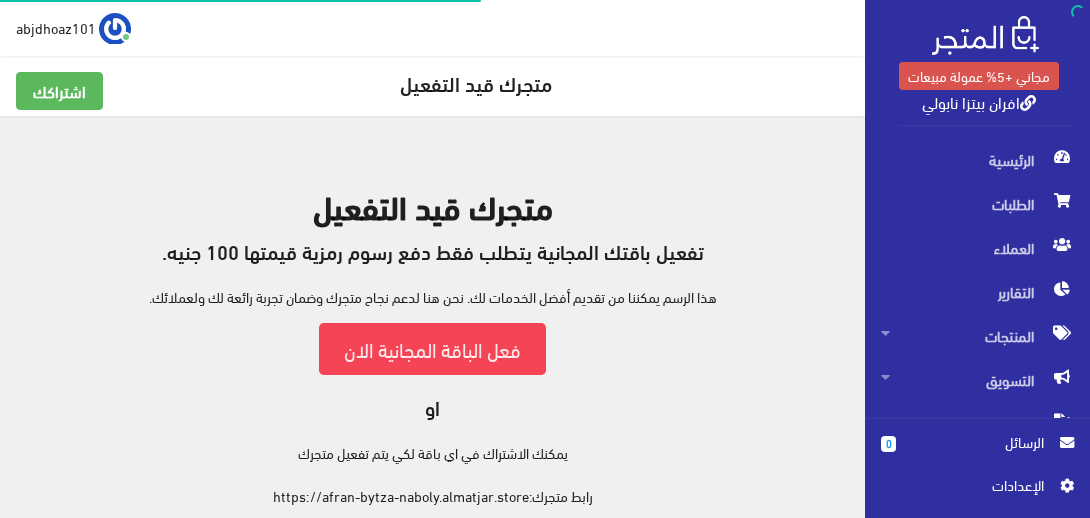 scroll, scrollTop: 0, scrollLeft: 0, axis: both 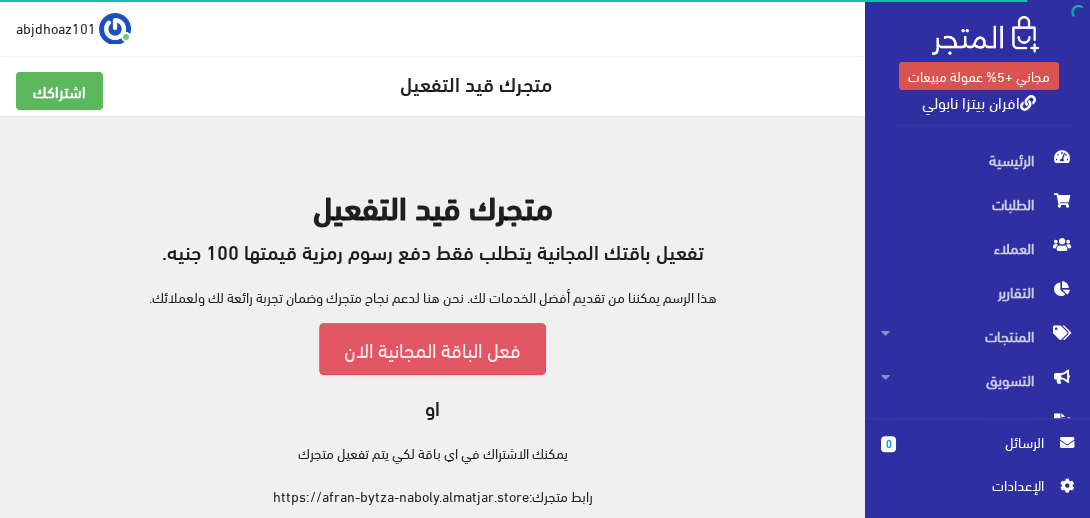 click on "فعل الباقة المجانية الان" at bounding box center [432, 348] 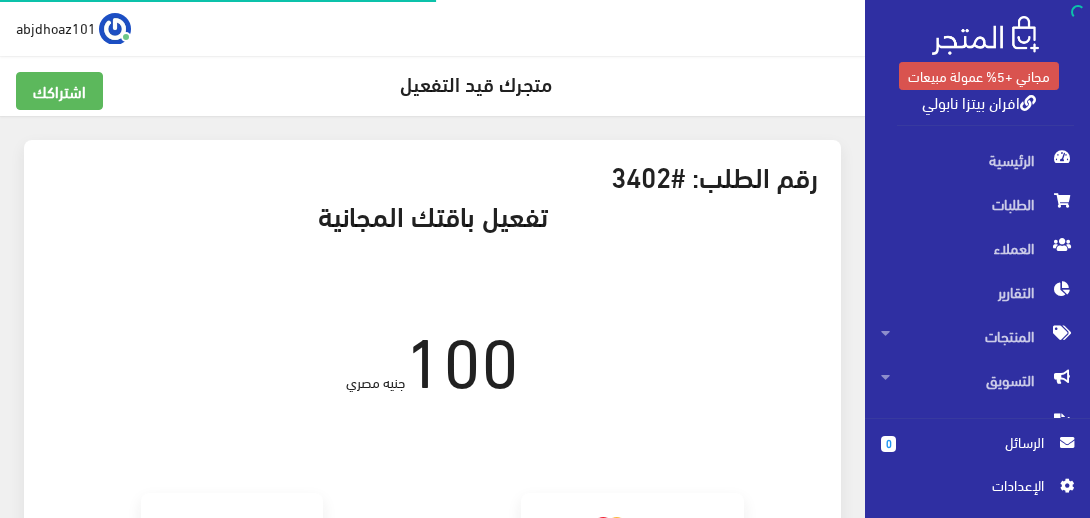 scroll, scrollTop: 0, scrollLeft: 0, axis: both 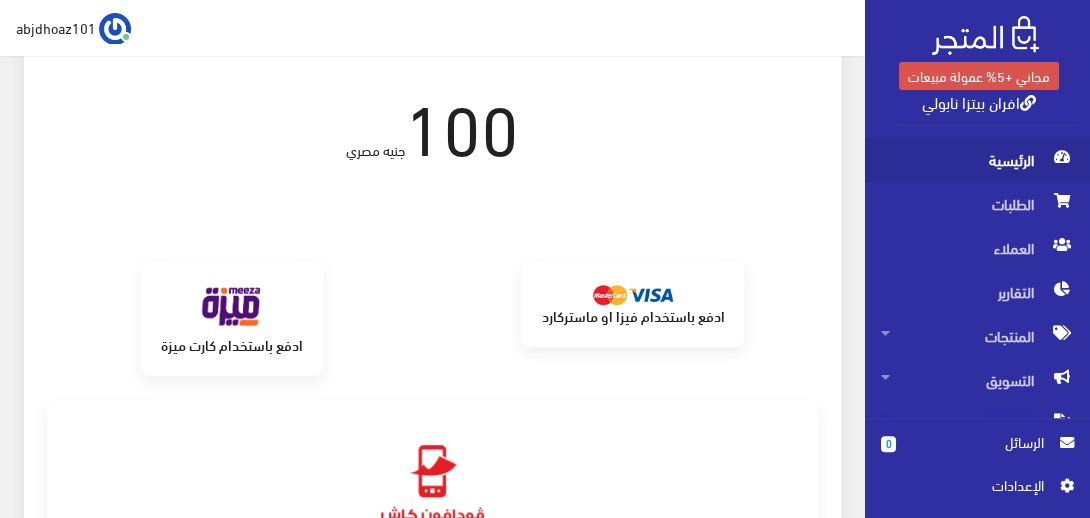 click on "الرئيسية" at bounding box center [977, 160] 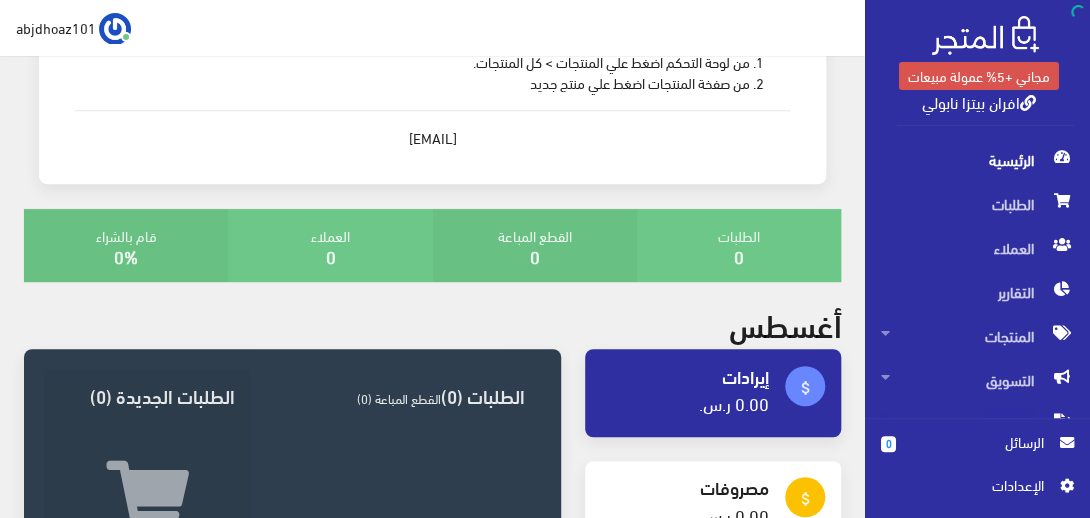 scroll, scrollTop: 0, scrollLeft: 0, axis: both 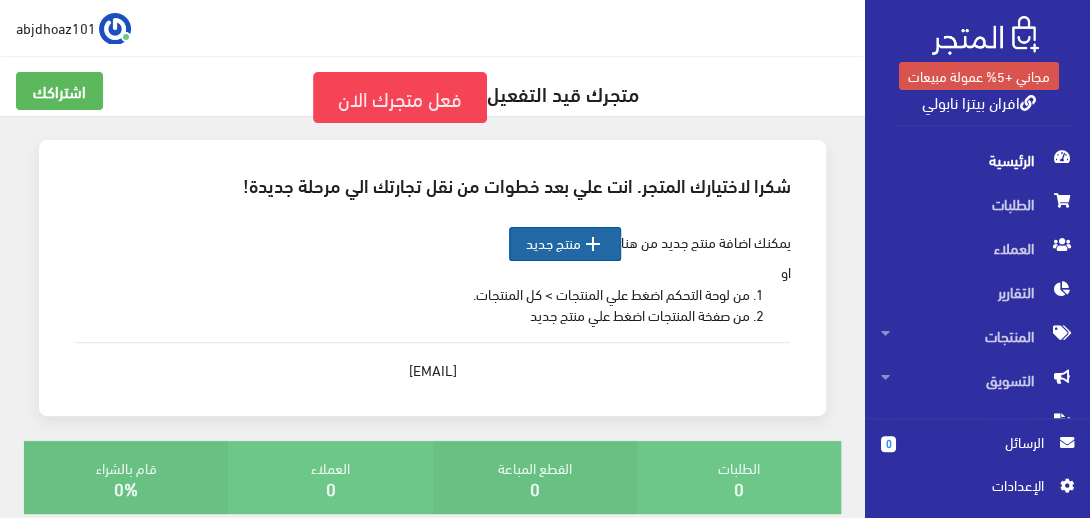 click on "  منتج جديد" at bounding box center (565, 244) 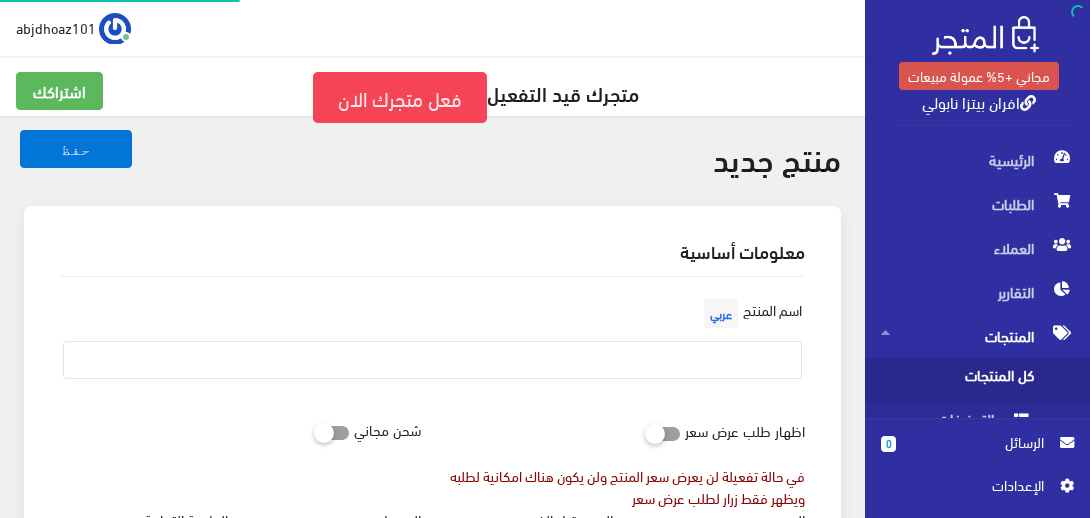 select 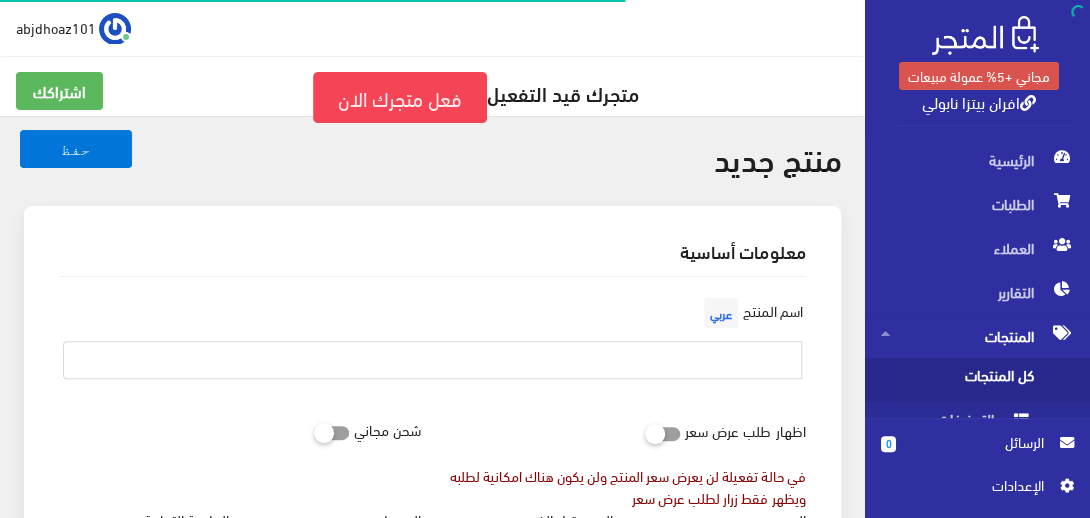 click at bounding box center [432, 360] 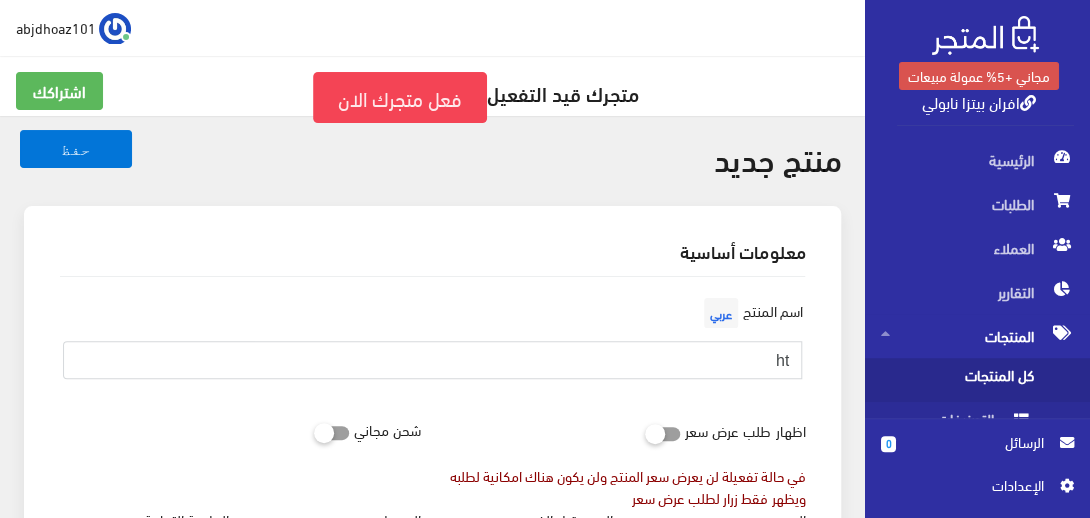 type on "h" 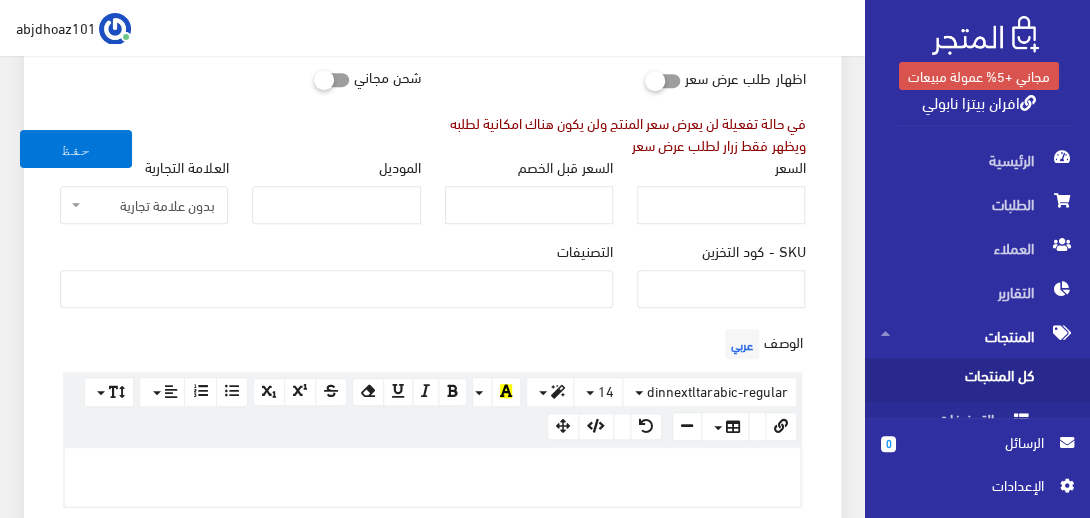 scroll, scrollTop: 356, scrollLeft: 0, axis: vertical 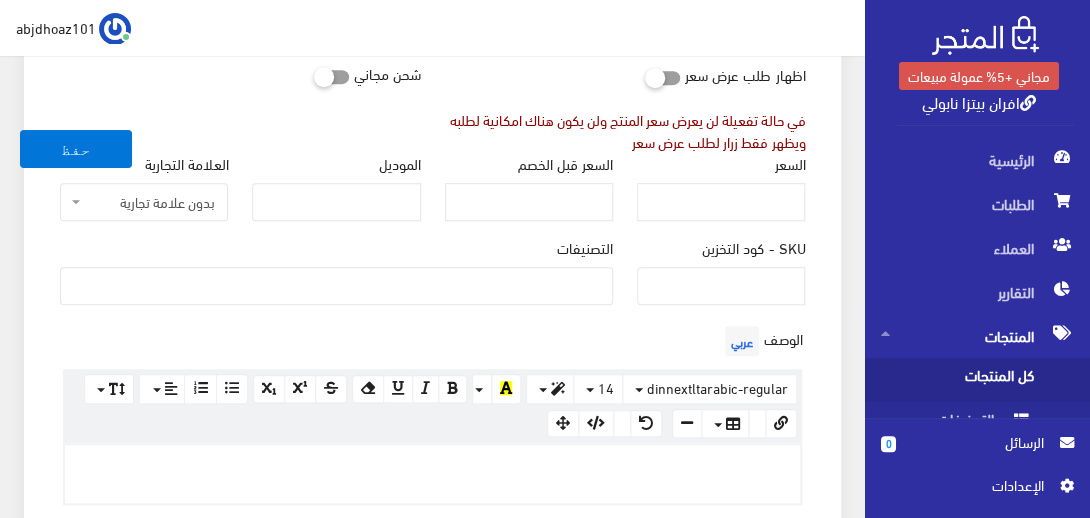 type on "افران بيتزا نابولي" 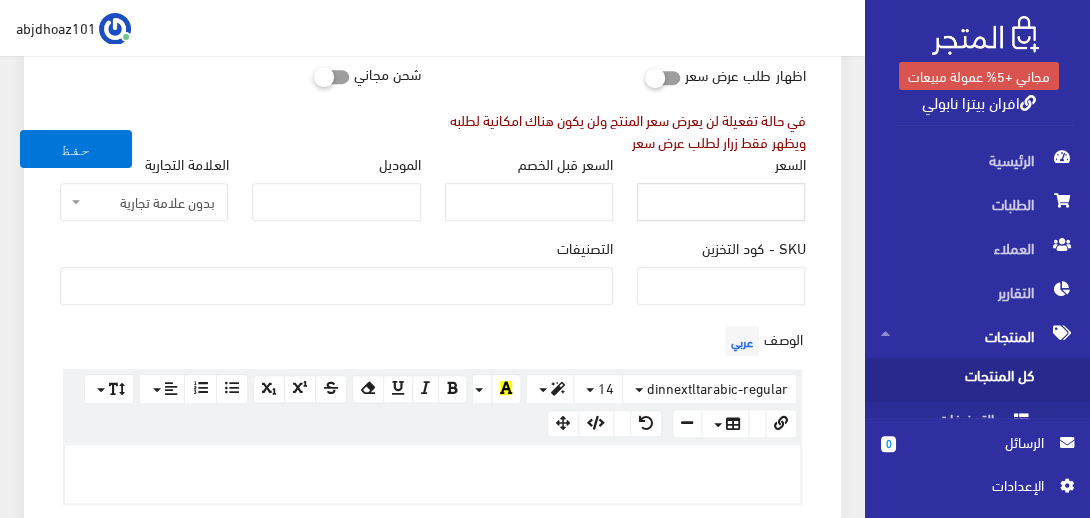 click on "السعر" at bounding box center (721, 202) 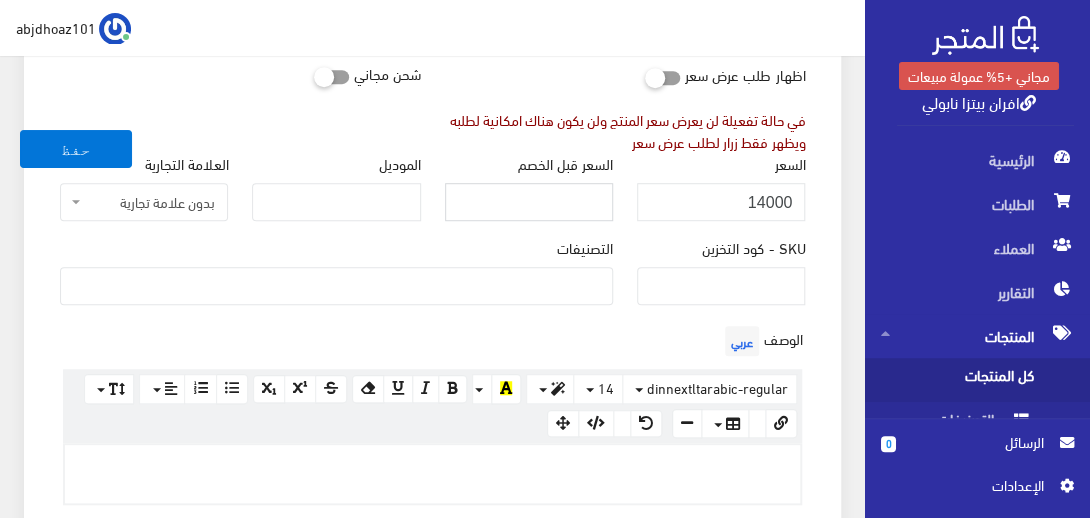 click on "السعر قبل الخصم" at bounding box center [529, 202] 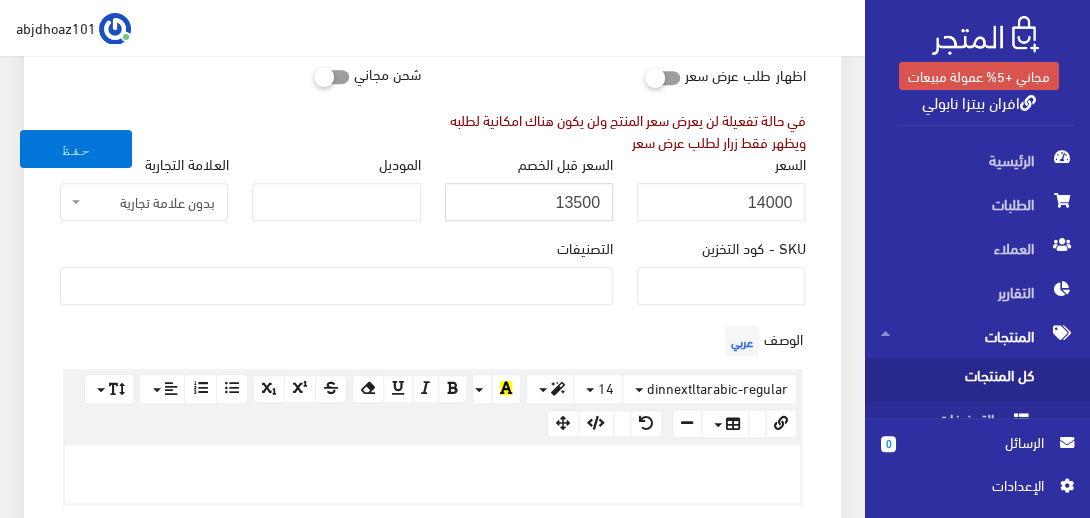 type on "13500" 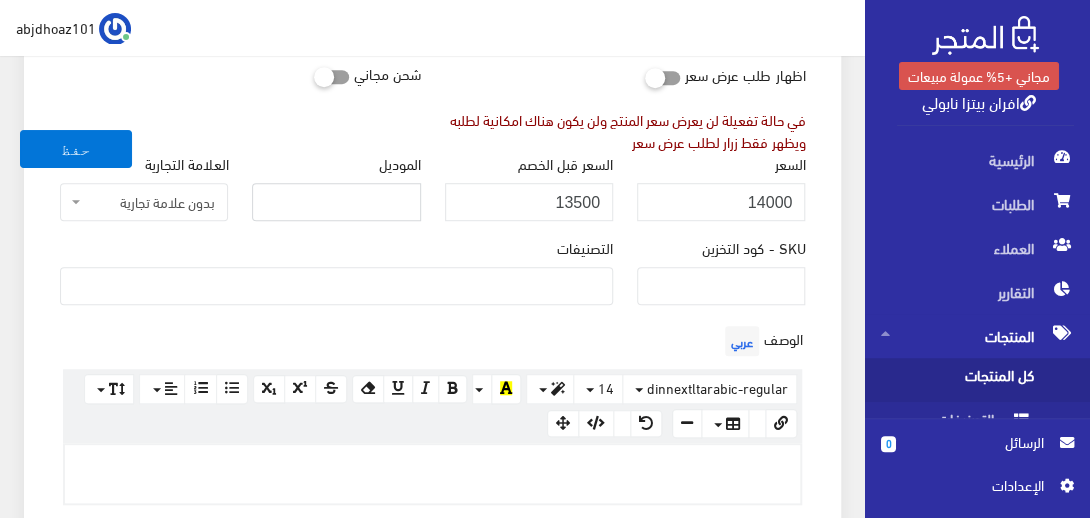 click on "الموديل" at bounding box center [336, 202] 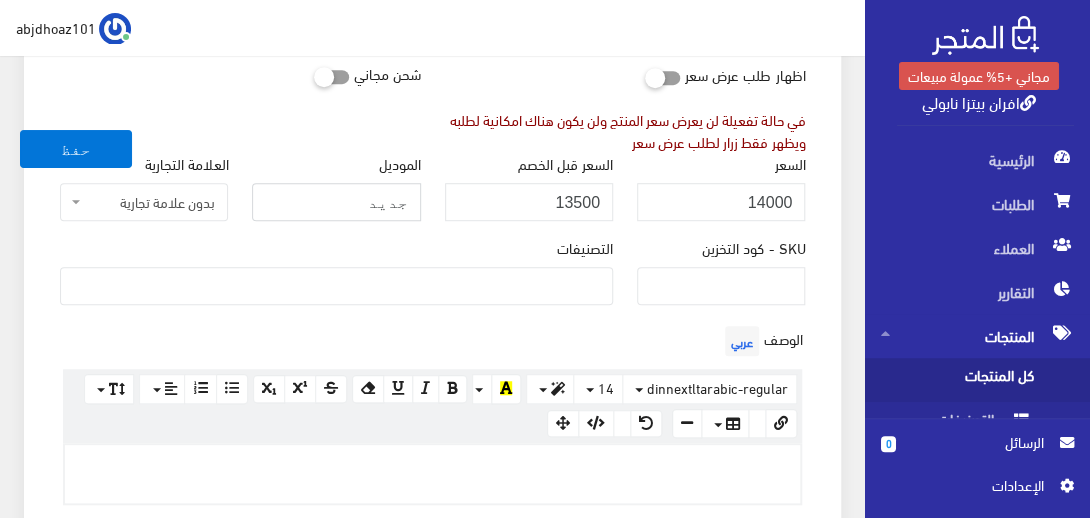 type on "جديد" 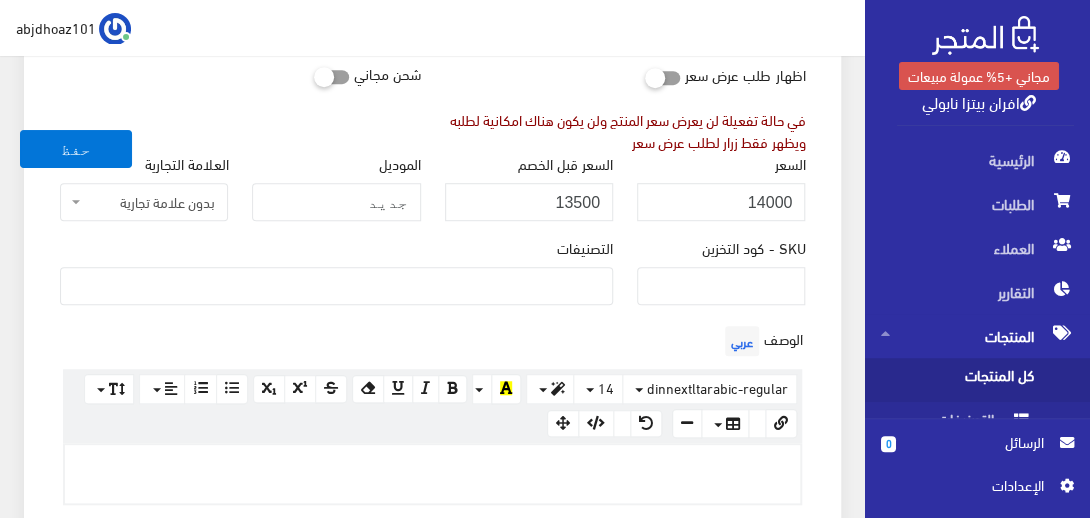 click at bounding box center (336, 284) 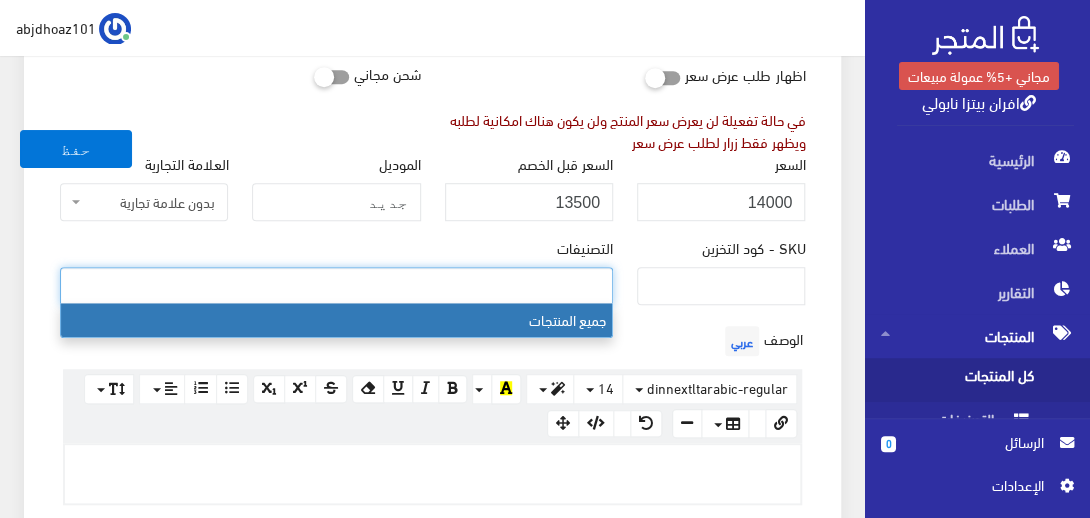 click at bounding box center [336, 284] 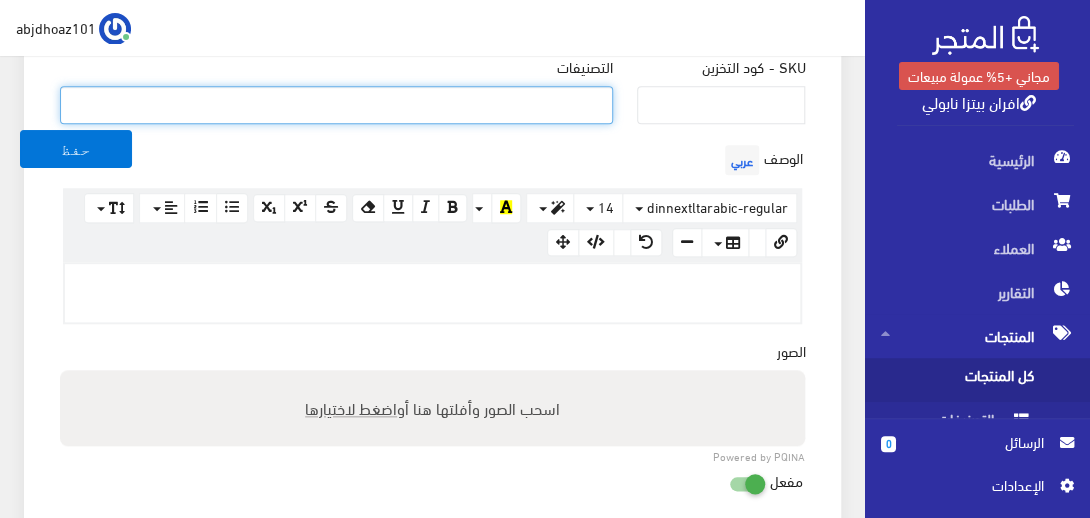 scroll, scrollTop: 562, scrollLeft: 0, axis: vertical 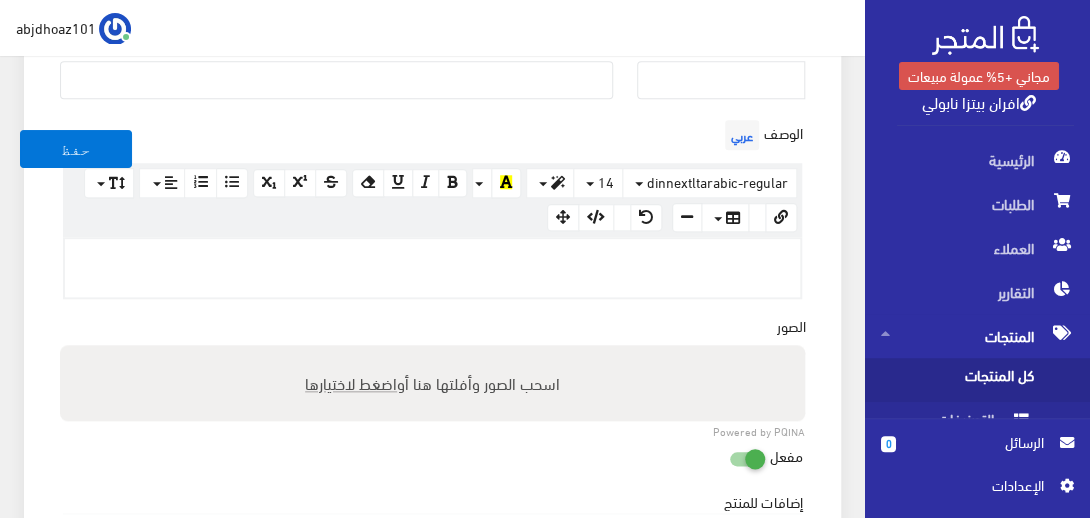 click at bounding box center (432, 260) 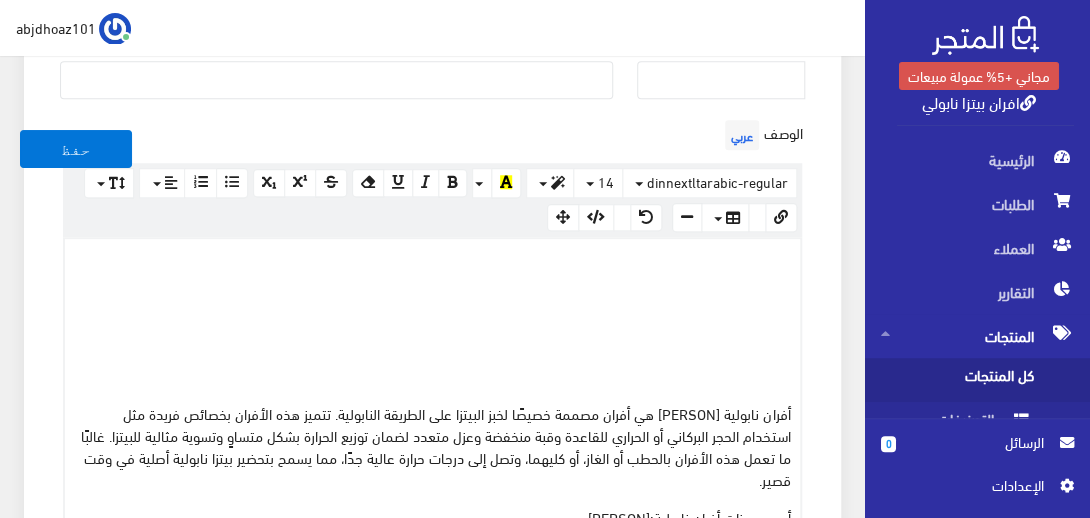scroll, scrollTop: 1846, scrollLeft: 0, axis: vertical 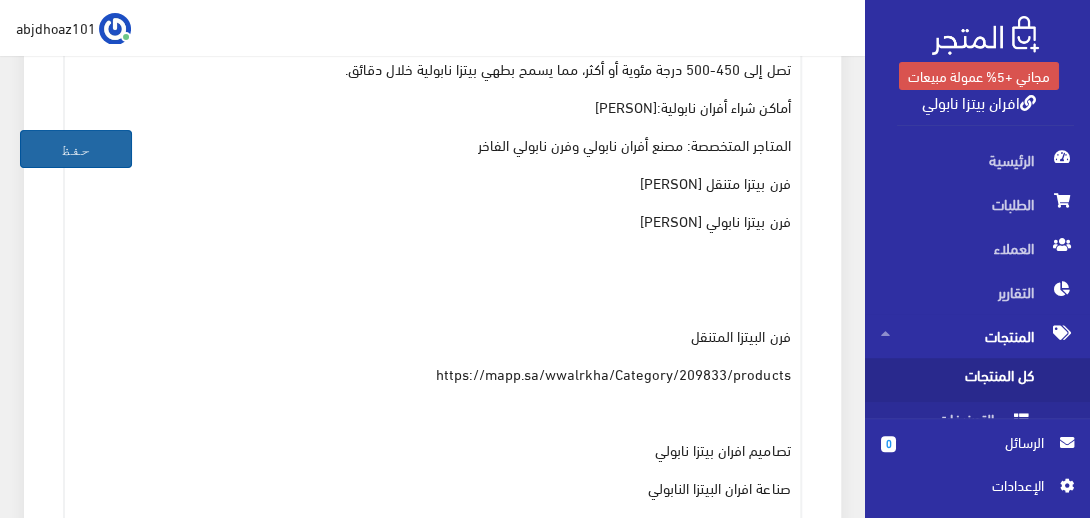 click on "حفظ" at bounding box center [76, 149] 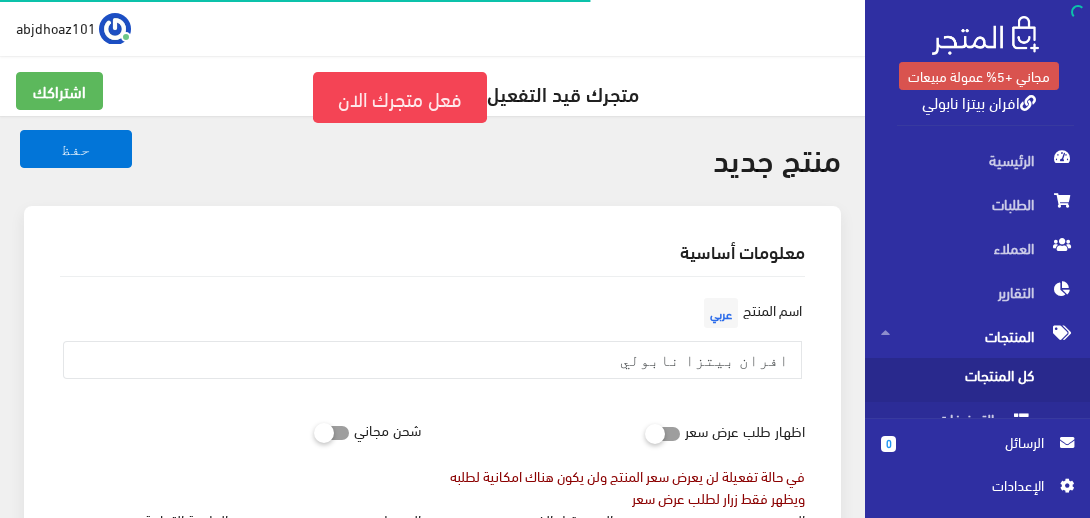select 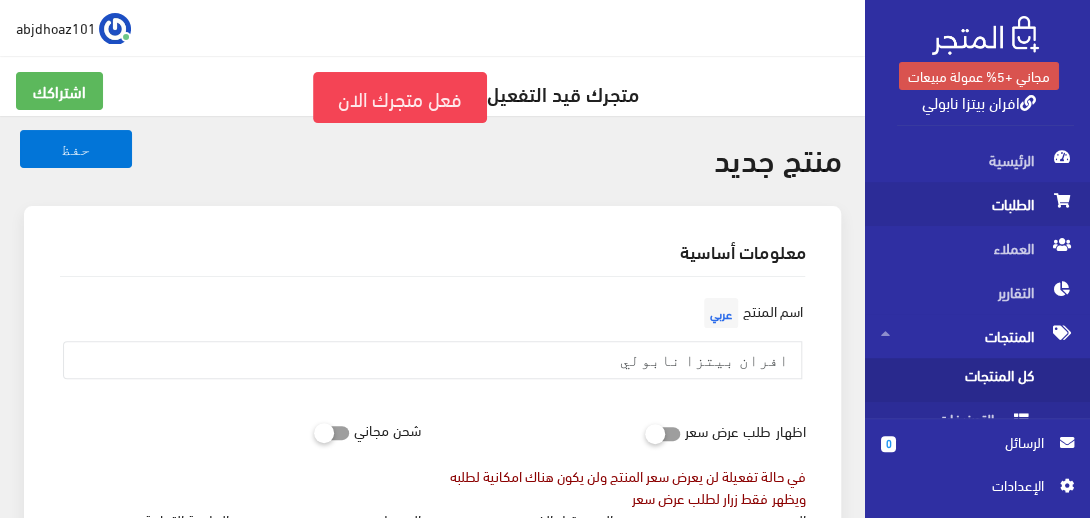 click on "الطلبات" at bounding box center [977, 204] 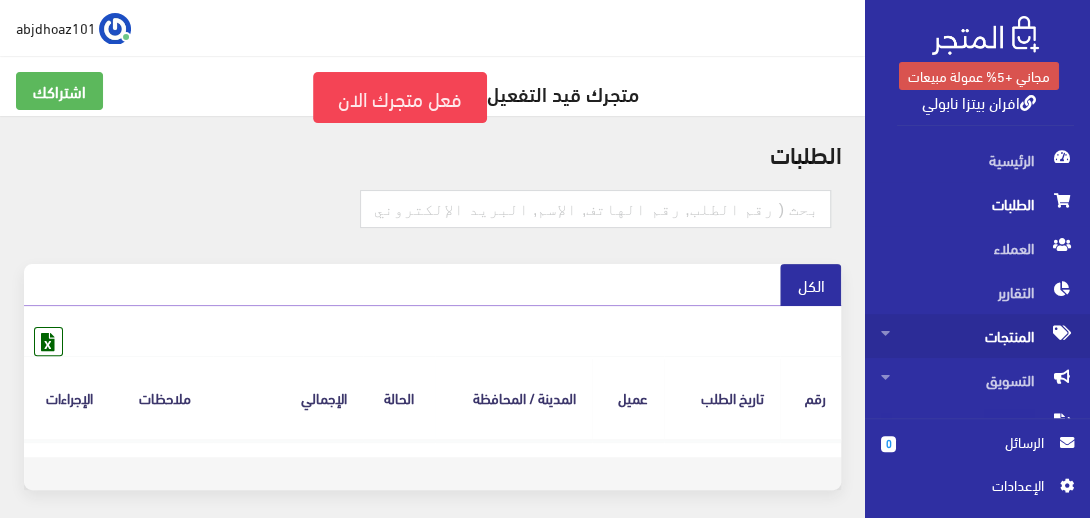 click on "المنتجات" at bounding box center [977, 336] 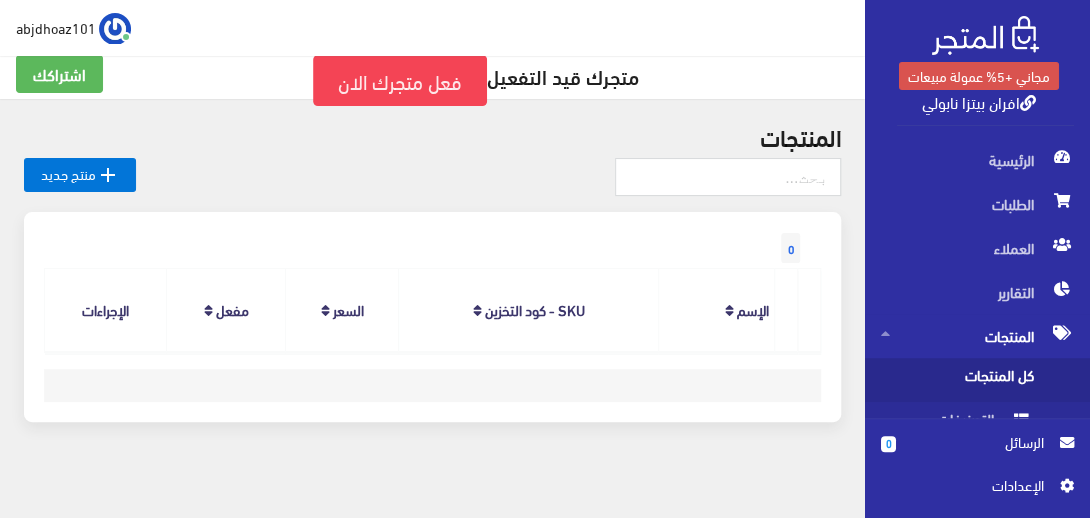 scroll, scrollTop: 32, scrollLeft: 0, axis: vertical 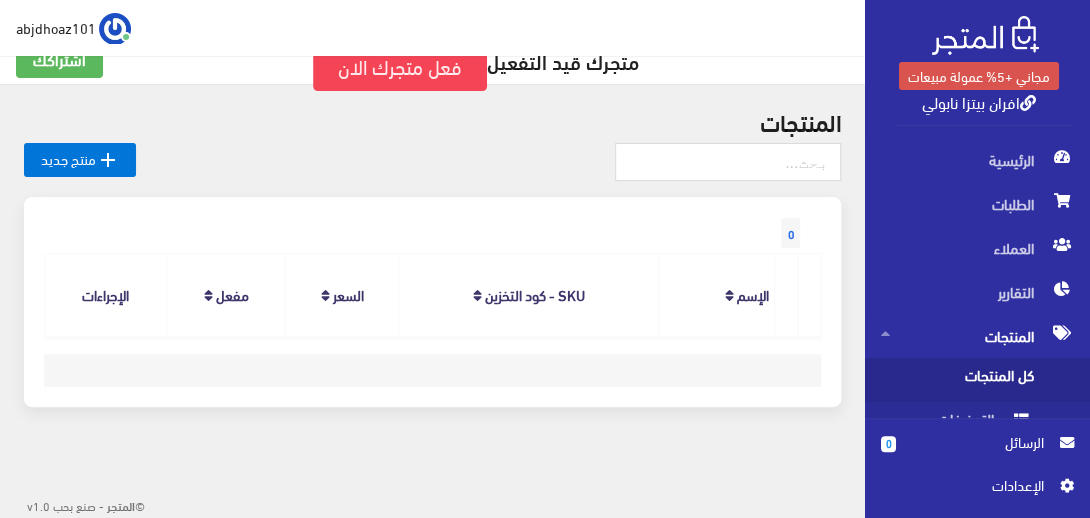 click on "اﻹعدادات" at bounding box center [970, 485] 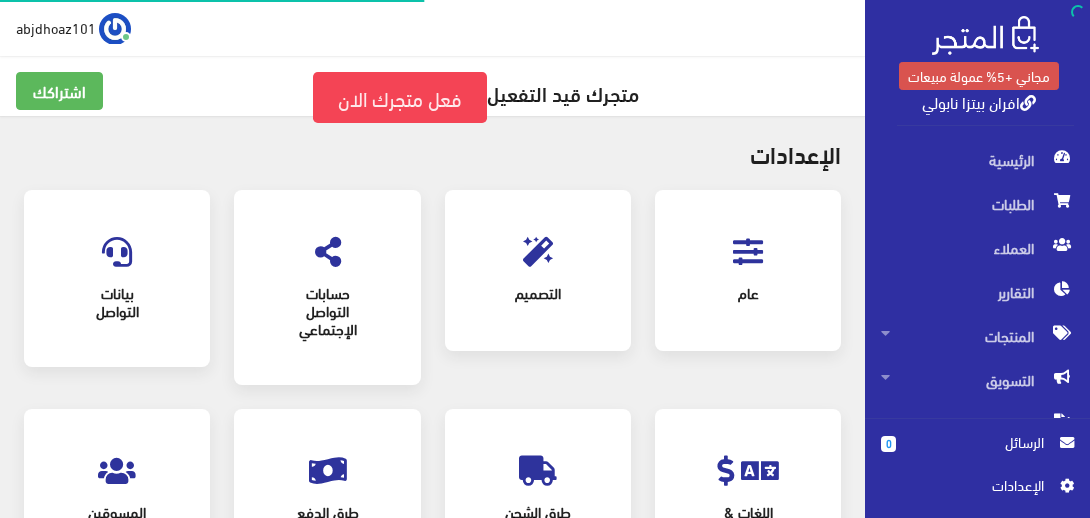 scroll, scrollTop: 0, scrollLeft: 0, axis: both 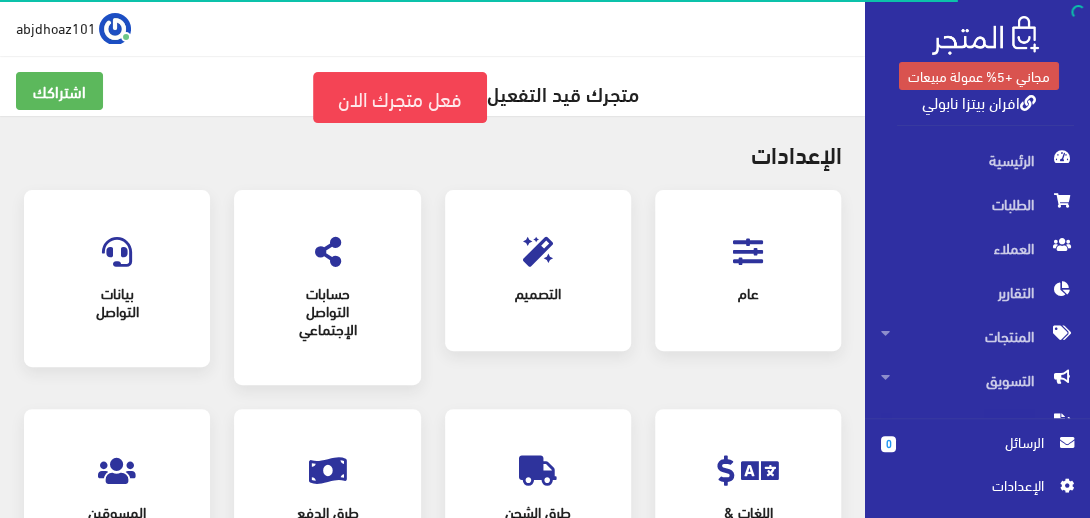 click on "عام" at bounding box center (748, 293) 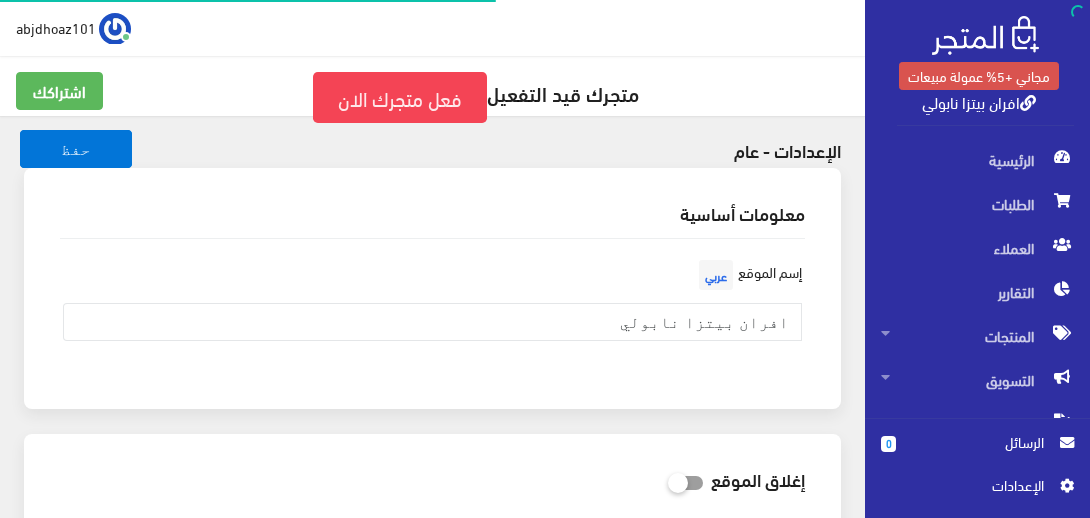 scroll, scrollTop: 0, scrollLeft: 0, axis: both 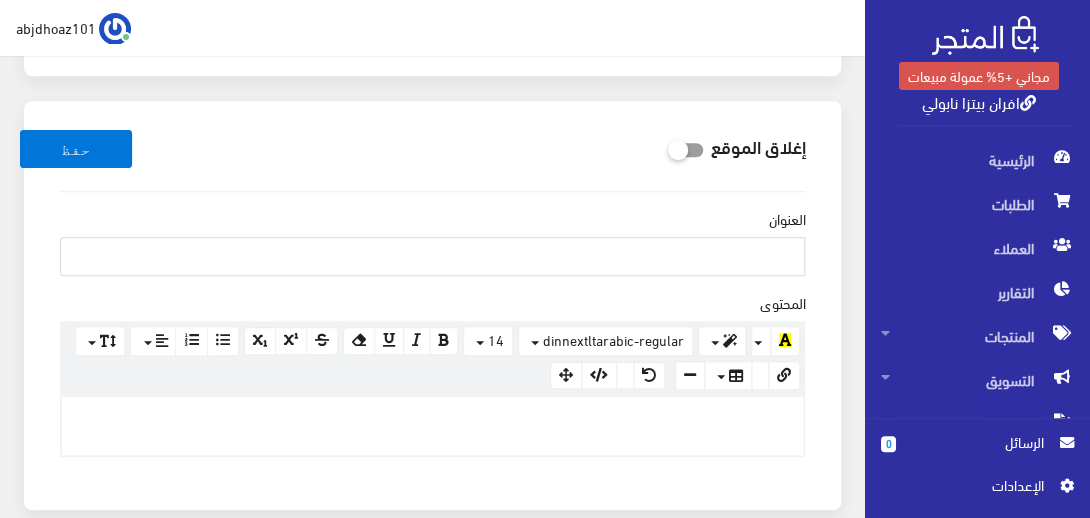 click on "العنوان" at bounding box center (432, 256) 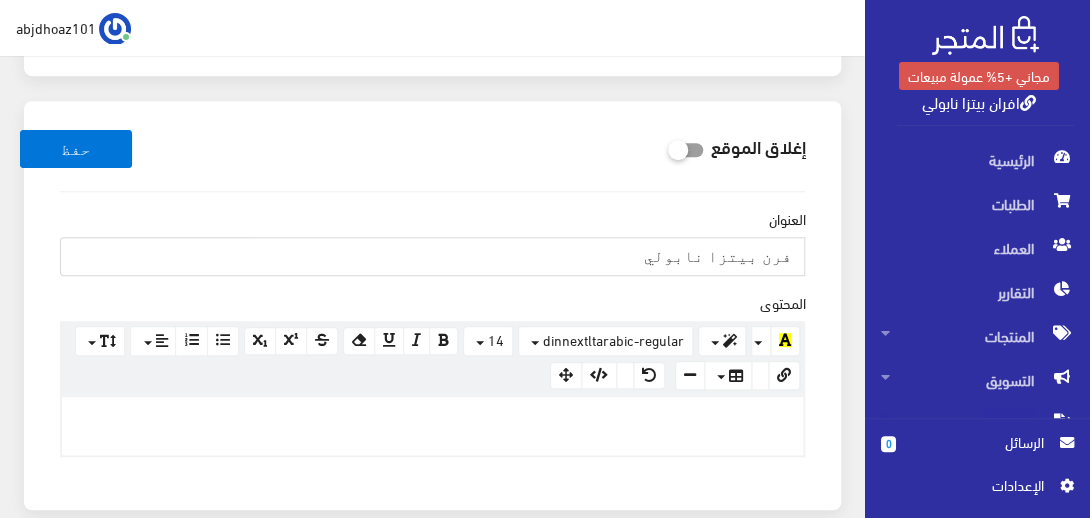 type on "فرن بيتزا نابولي" 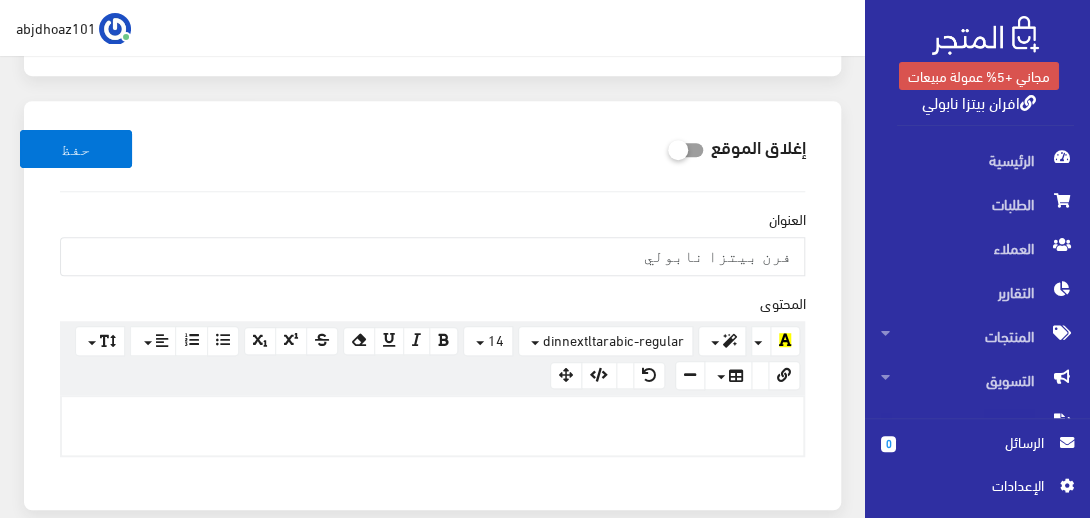 click at bounding box center (432, 418) 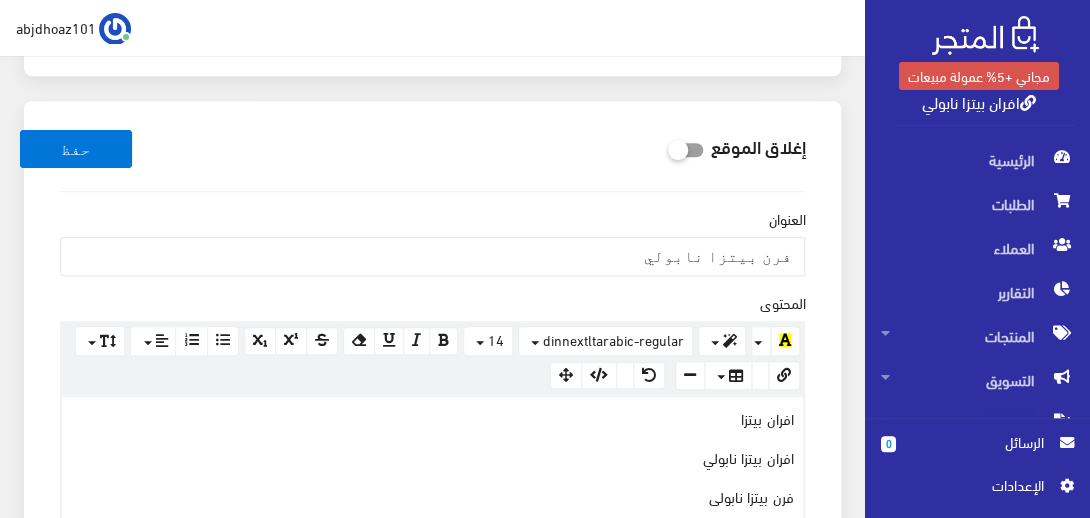 scroll, scrollTop: 1042, scrollLeft: 0, axis: vertical 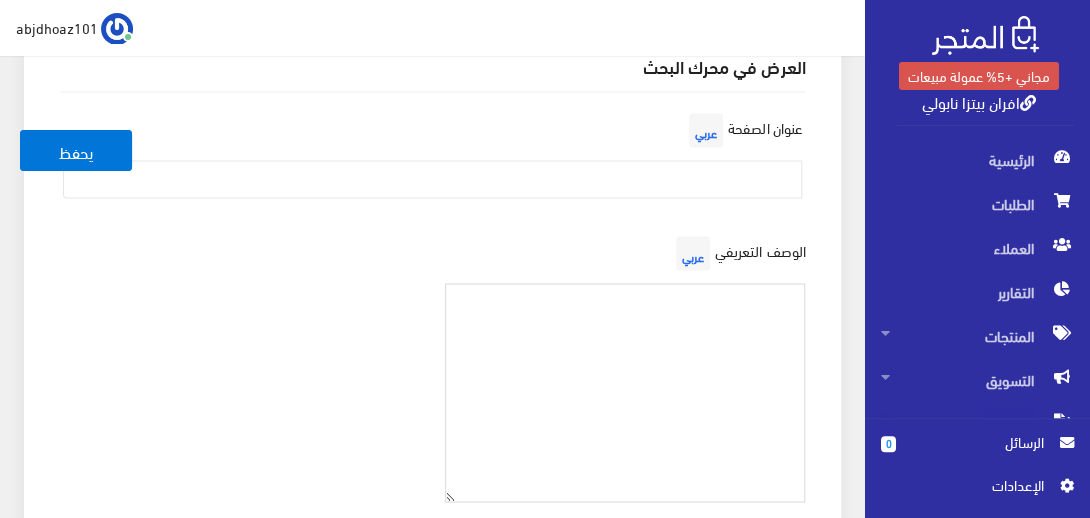 paste on "افران بيتزا
افران بيتزا نابولي
فرن بيتزا نابولى
فرن نابولي الفاخر
فرن بيتزا متنقل
فرن بيتزا نابولي
فران البيتزا
فرن بيتزا ايطالي
فرن البيتزا المتنقل
فرن نابولي للبيتزا
تصاميم افران بيتزا نابولي
صناعة افران البيتزا النابولي
أفضل فرن بيتزا ايطالي
صور فرن بيتزا ايطالي
مصنع متخخصة بتصنيع افران النابولية
فرن بيتزا ايطالي
فرن نابولي
فرن نابولية
فرن بيتزا منزلي
صنع فرن فرن بيتزا
مصنع أفران نابولي" 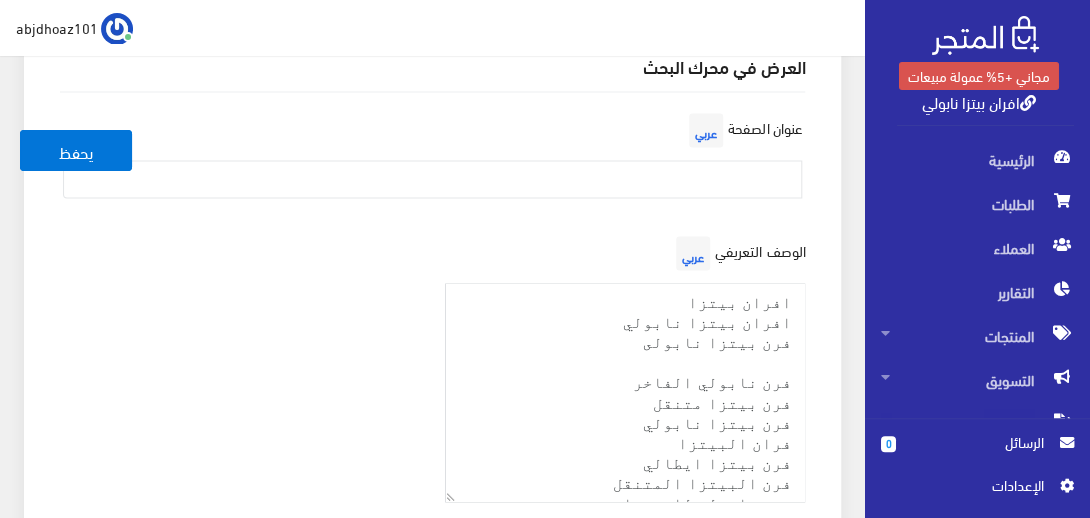 scroll, scrollTop: 231, scrollLeft: 0, axis: vertical 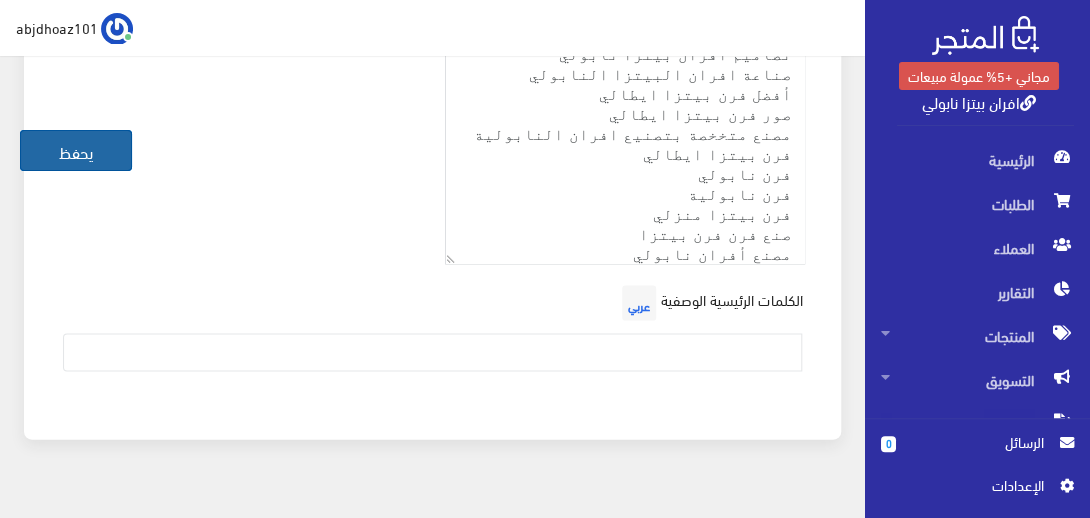 type on "افران بيتزا
افران بيتزا نابولي
فرن بيتزا نابولى
فرن نابولي الفاخر
فرن بيتزا متنقل
فرن بيتزا نابولي
فران البيتزا
فرن بيتزا ايطالي
فرن البيتزا المتنقل
فرن نابولي للبيتزا
تصاميم افران بيتزا نابولي
صناعة افران البيتزا النابولي
أفضل فرن بيتزا ايطالي
صور فرن بيتزا ايطالي
مصنع متخخصة بتصنيع افران النابولية
فرن بيتزا ايطالي
فرن نابولي
فرن نابولية
فرن بيتزا منزلي
صنع فرن فرن بيتزا
مصنع أفران نابولي" 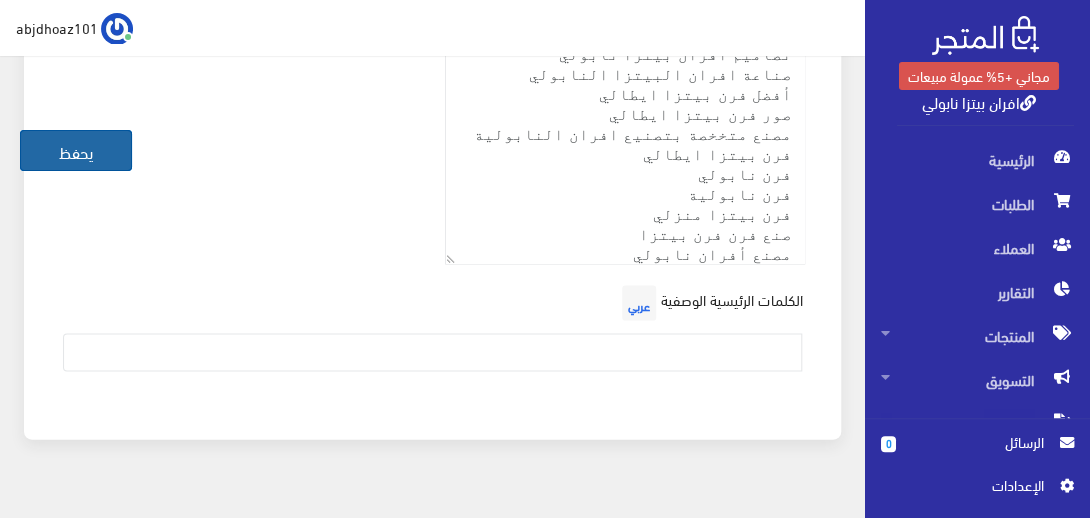 click on "يحفظ" at bounding box center [76, 151] 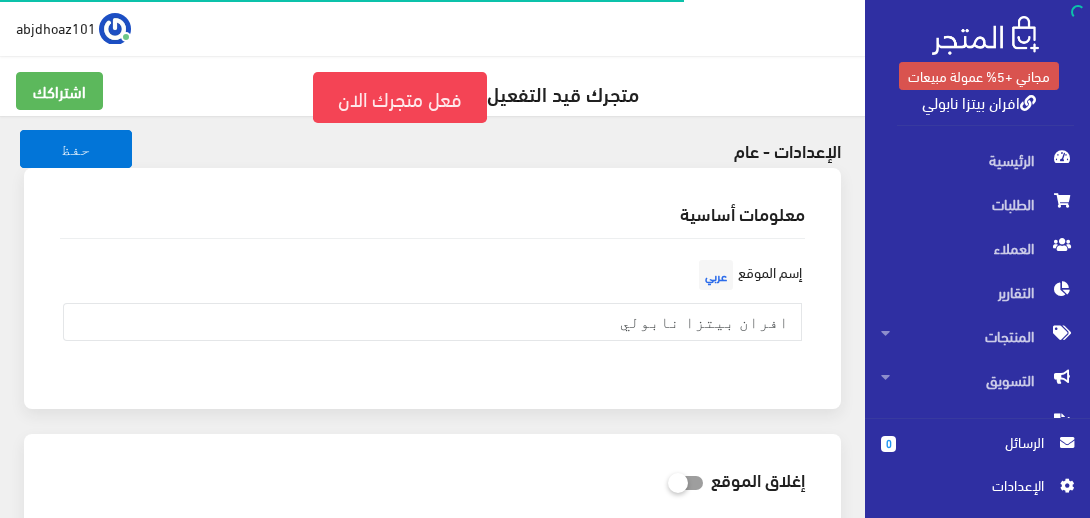 scroll, scrollTop: 0, scrollLeft: 0, axis: both 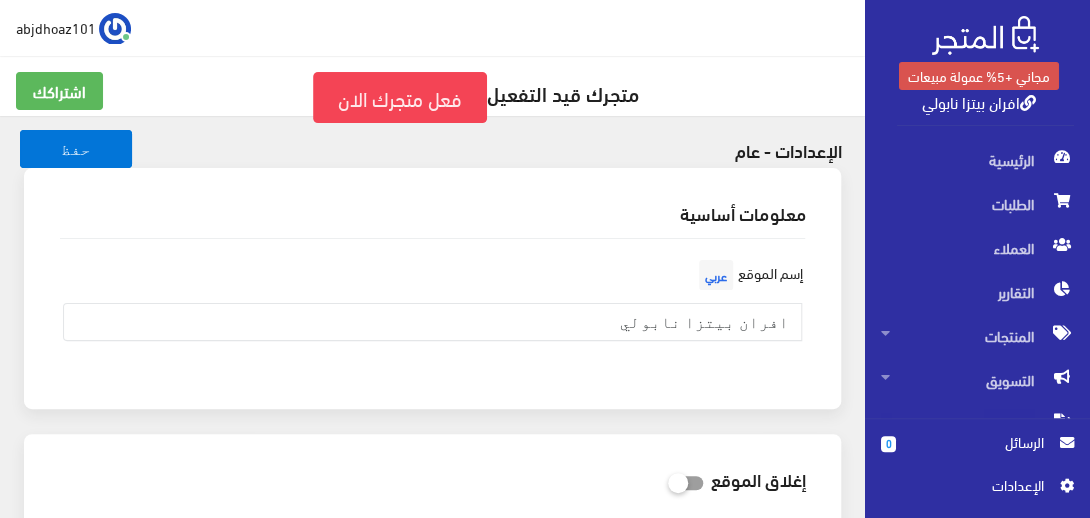 click on "اﻹعدادات" at bounding box center [970, 485] 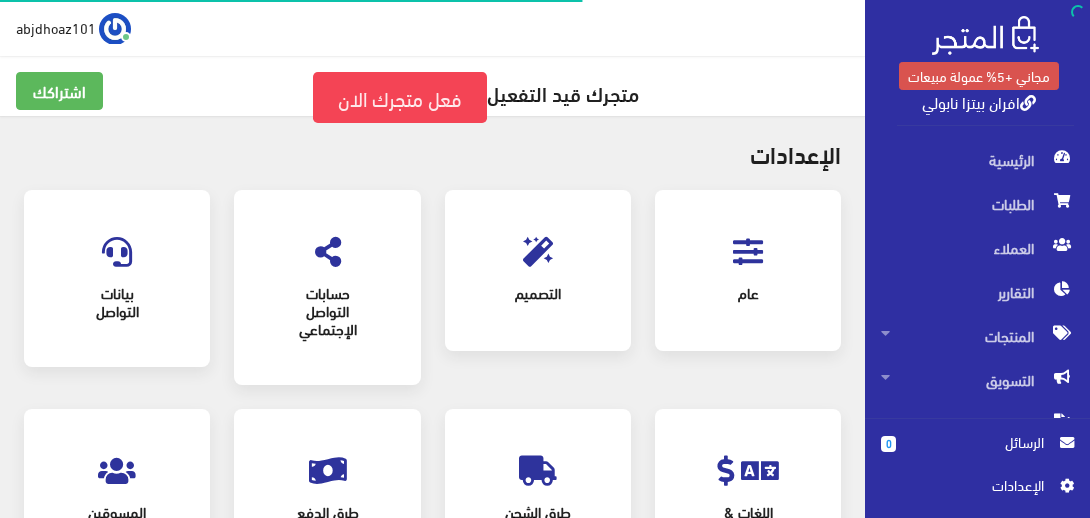 scroll, scrollTop: 0, scrollLeft: 0, axis: both 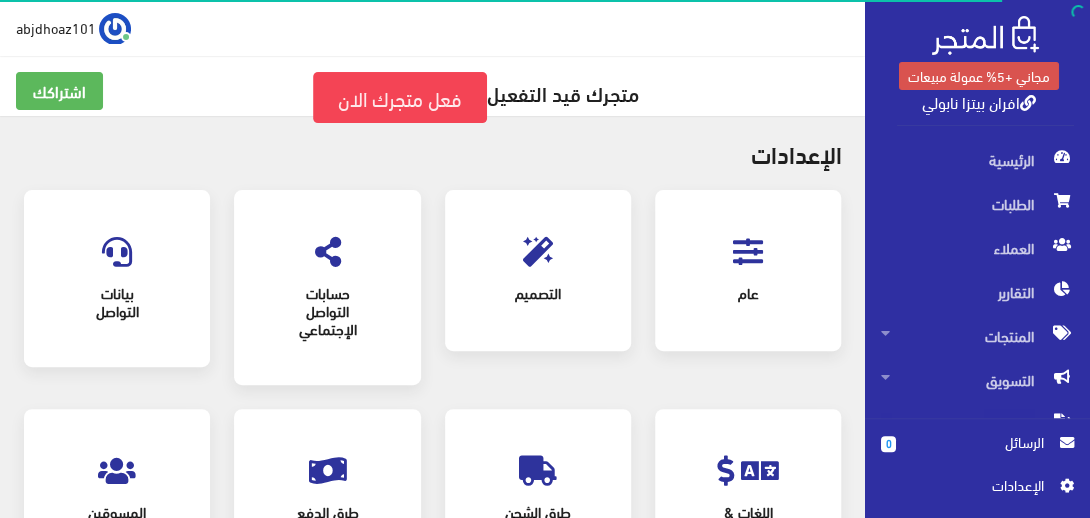 click on "التصميم" at bounding box center [538, 293] 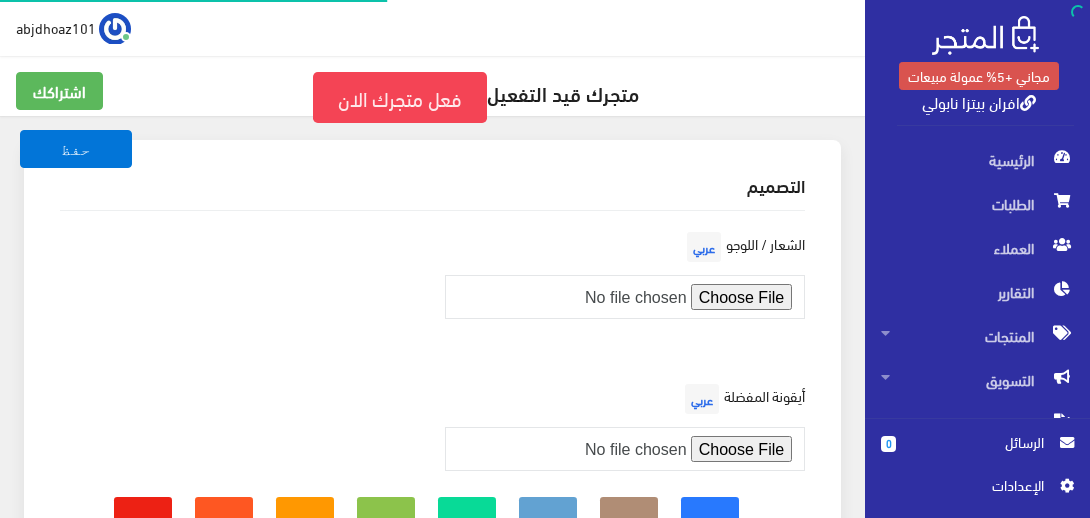 scroll, scrollTop: 0, scrollLeft: 0, axis: both 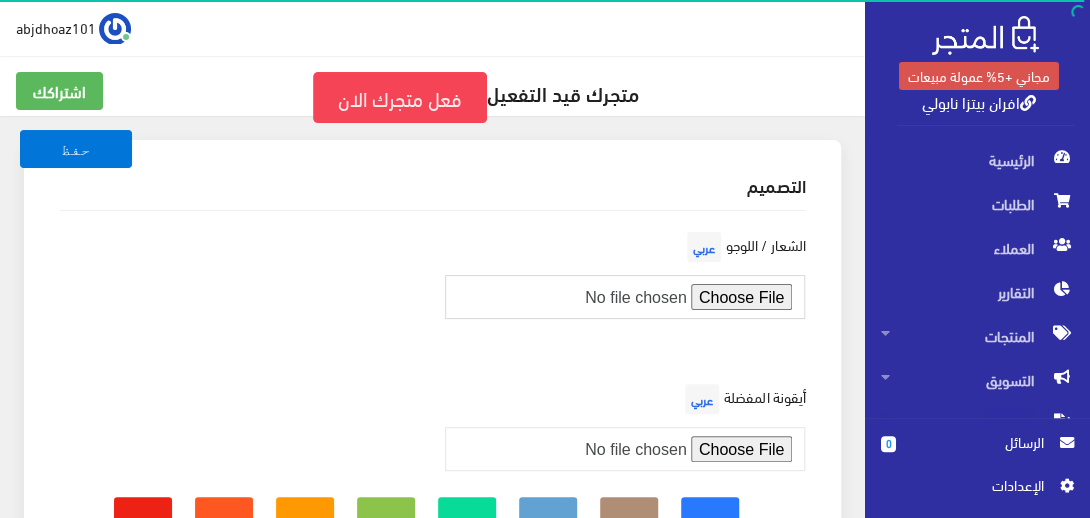 click at bounding box center (625, 297) 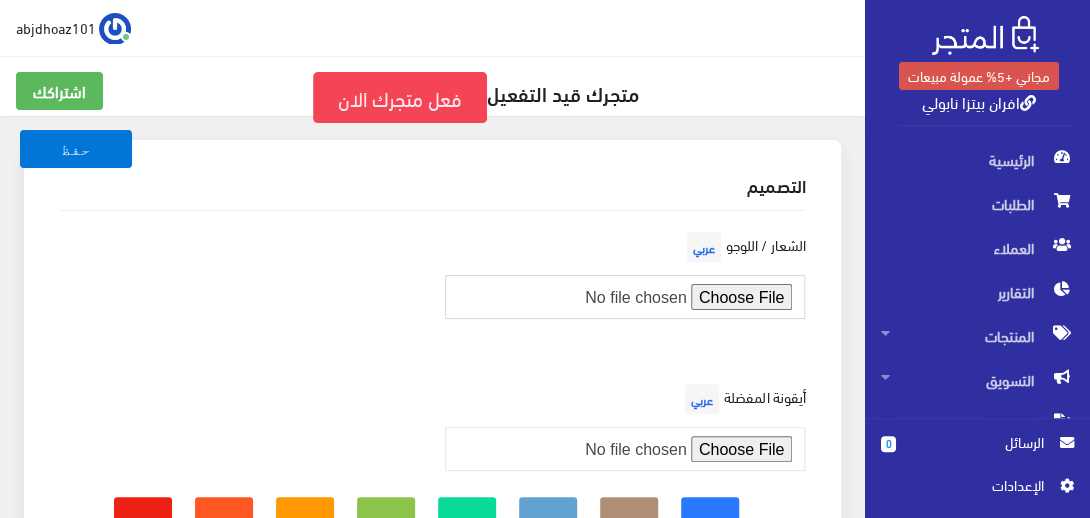 type on "C:\fakepath\1.jpg" 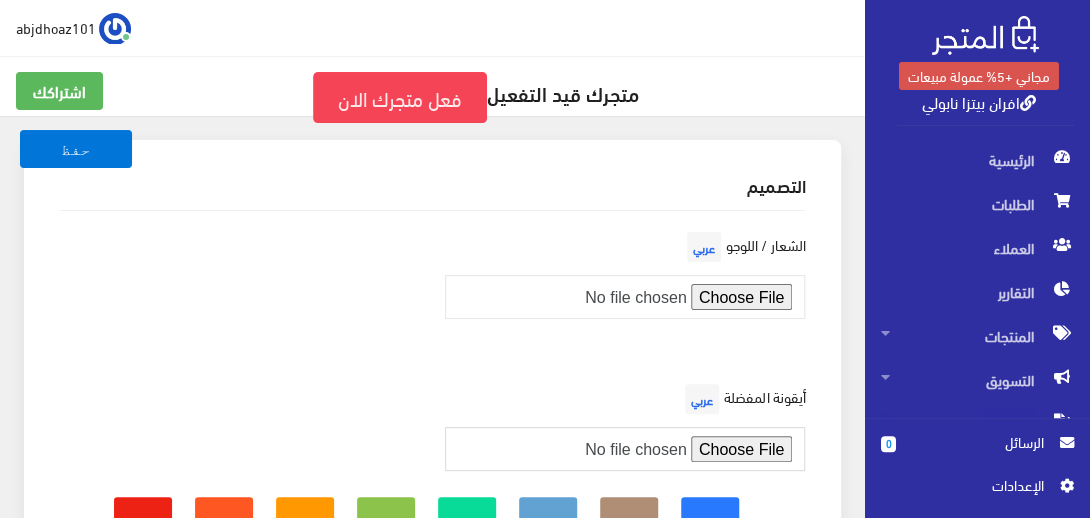 click at bounding box center (625, 449) 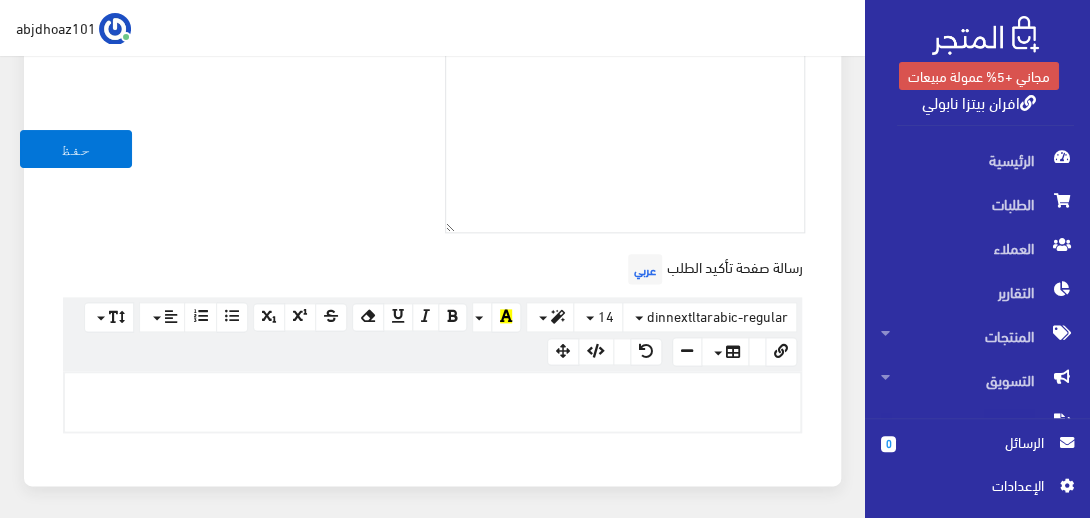 scroll, scrollTop: 751, scrollLeft: 0, axis: vertical 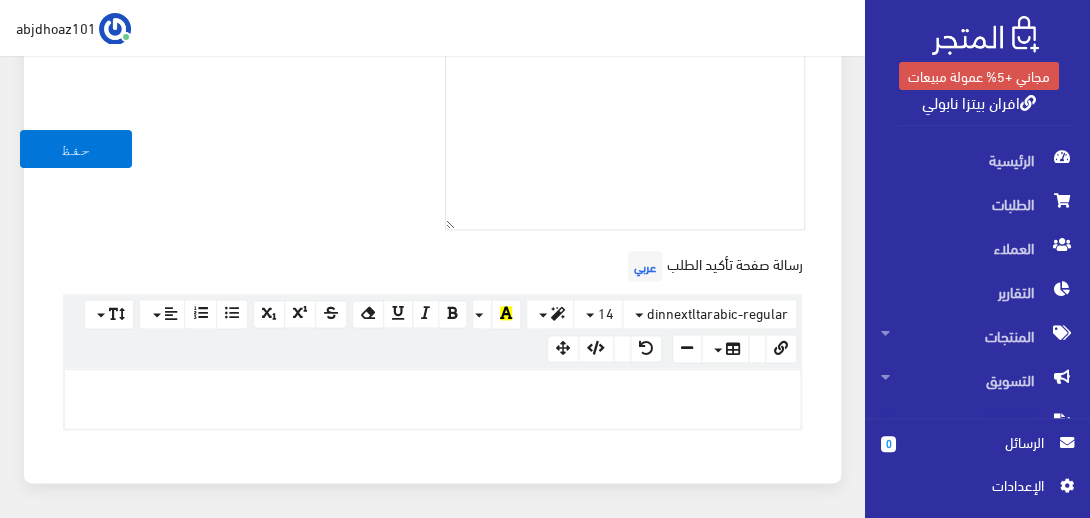 paste 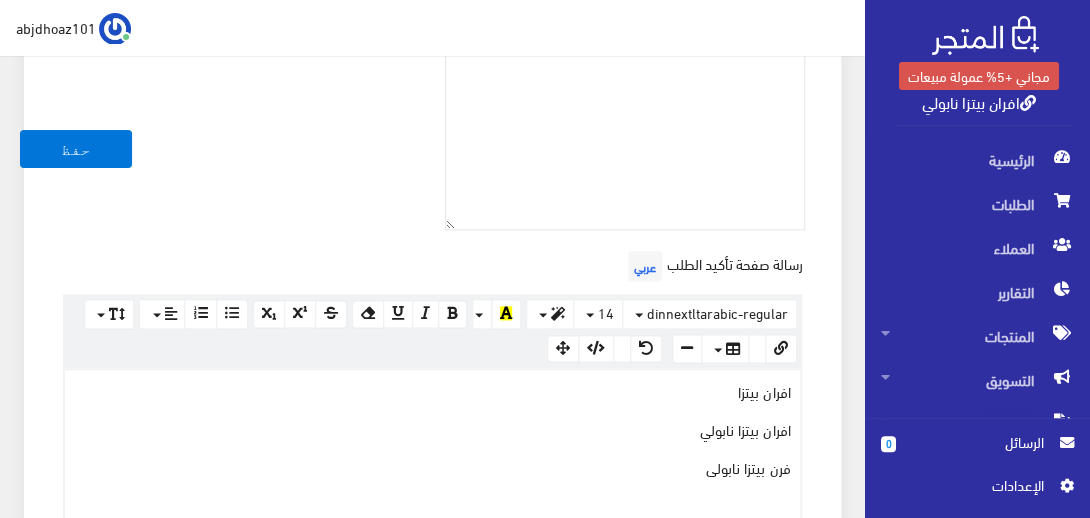 scroll, scrollTop: 1433, scrollLeft: 0, axis: vertical 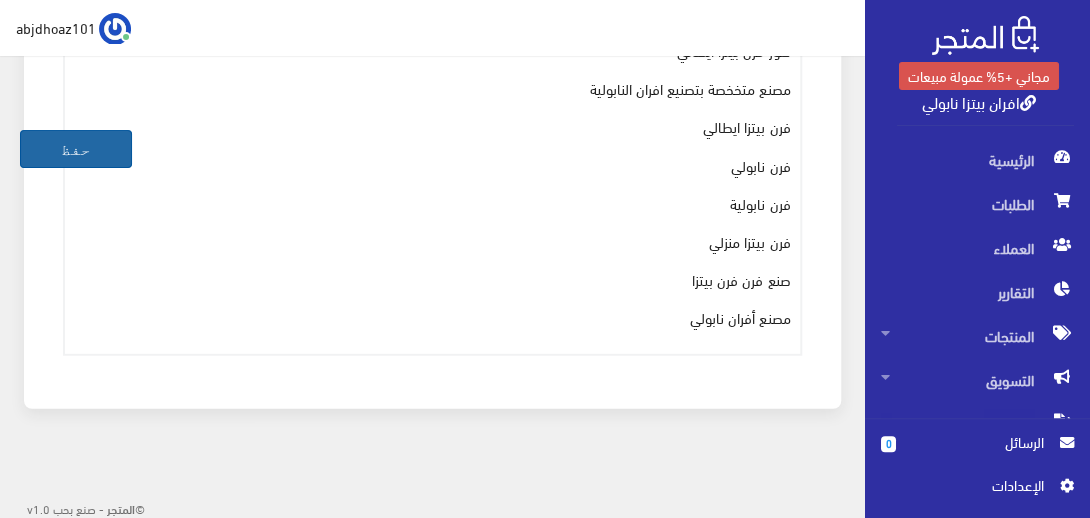 click on "حفظ" at bounding box center (76, 149) 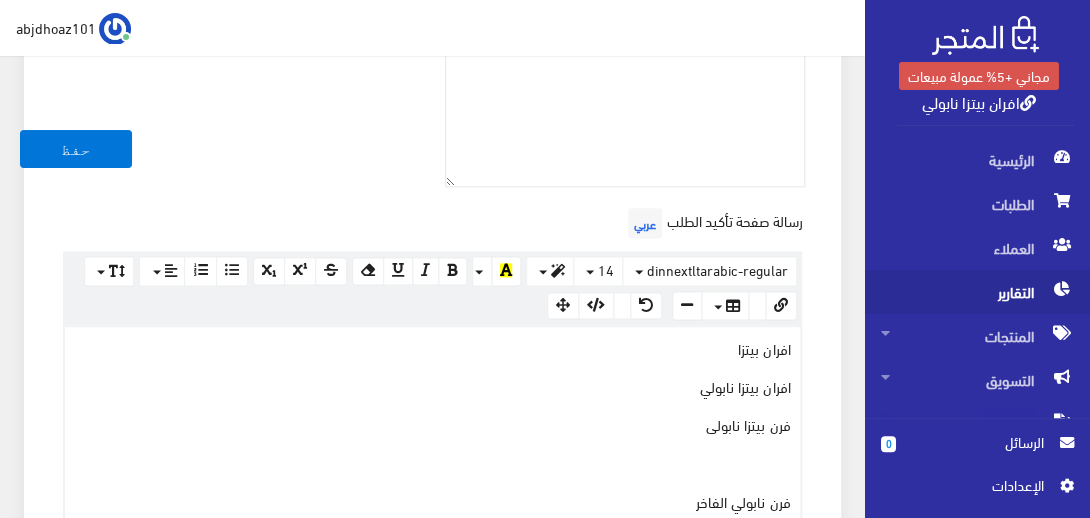 scroll, scrollTop: 761, scrollLeft: 0, axis: vertical 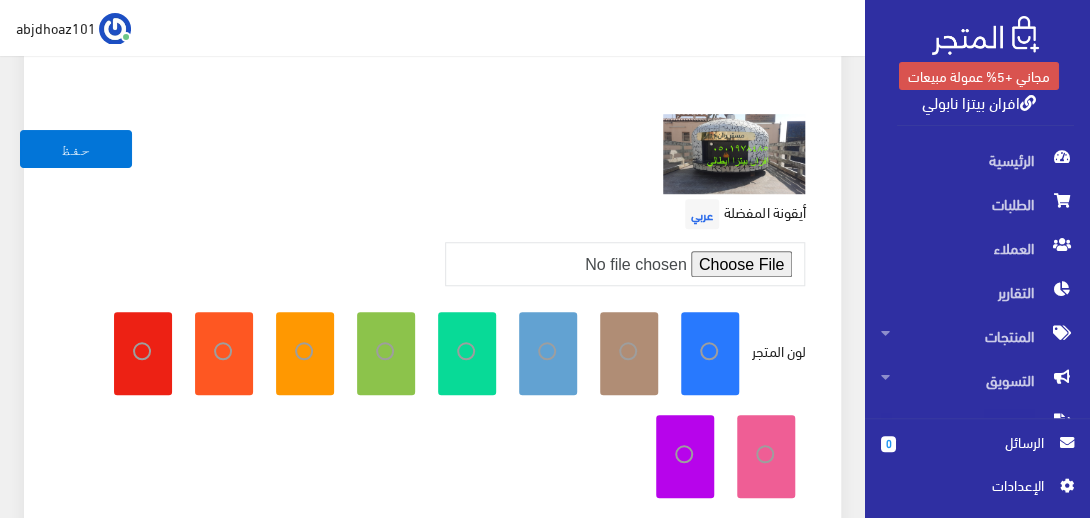 click on "اﻹعدادات" at bounding box center (970, 485) 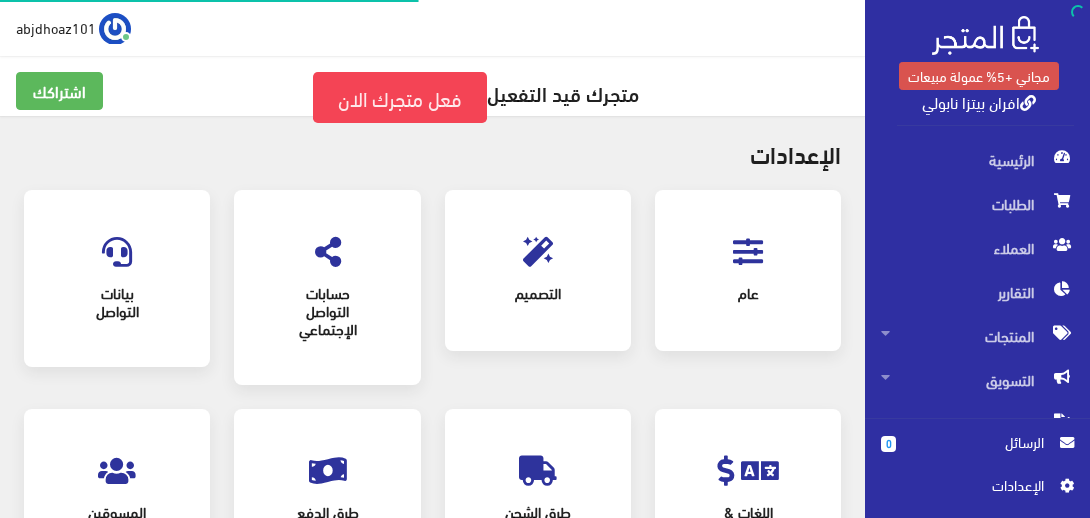 scroll, scrollTop: 0, scrollLeft: 0, axis: both 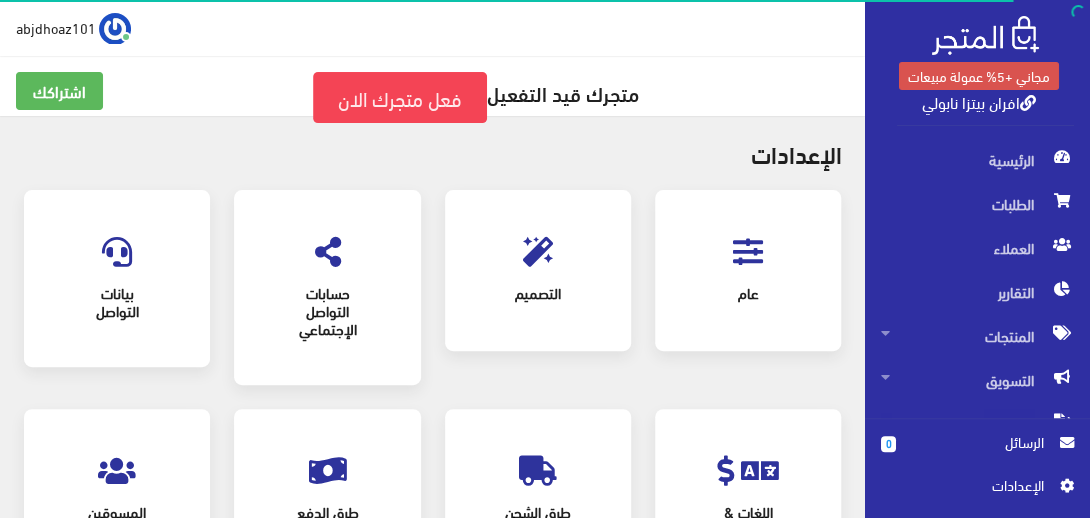 click on "حسابات التواصل الإجتماعي" at bounding box center [327, 310] 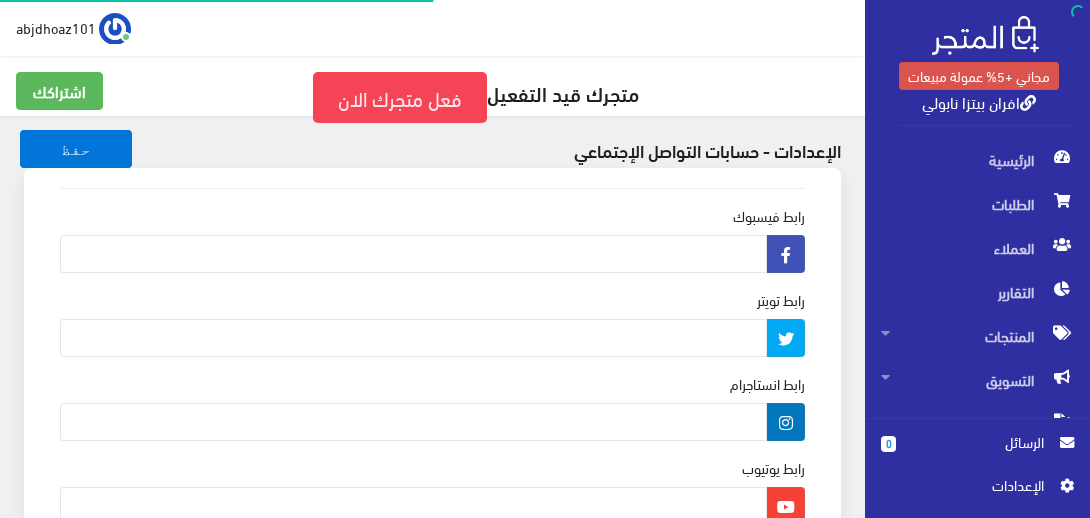 scroll, scrollTop: 0, scrollLeft: 0, axis: both 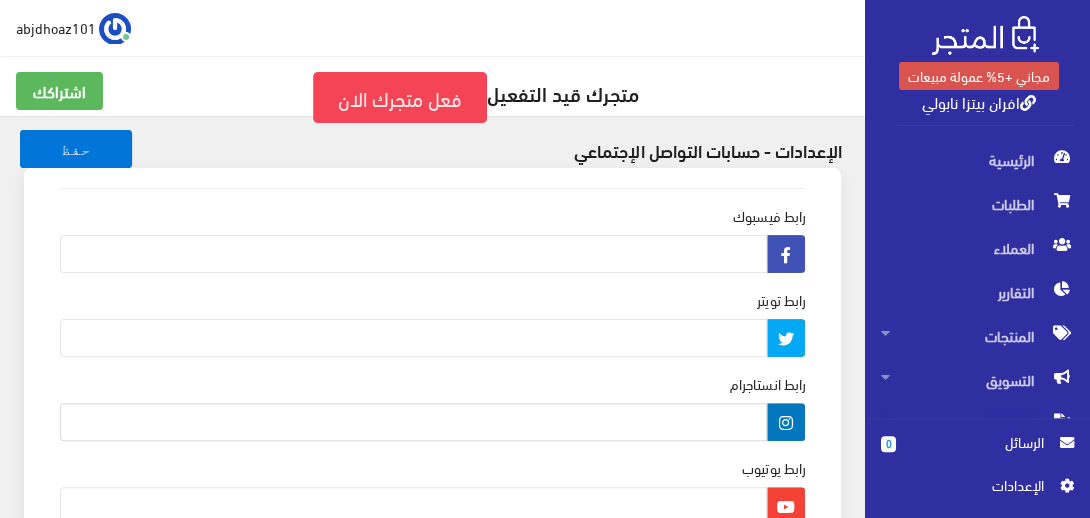 click on "رابط انستاجرام" at bounding box center [413, 422] 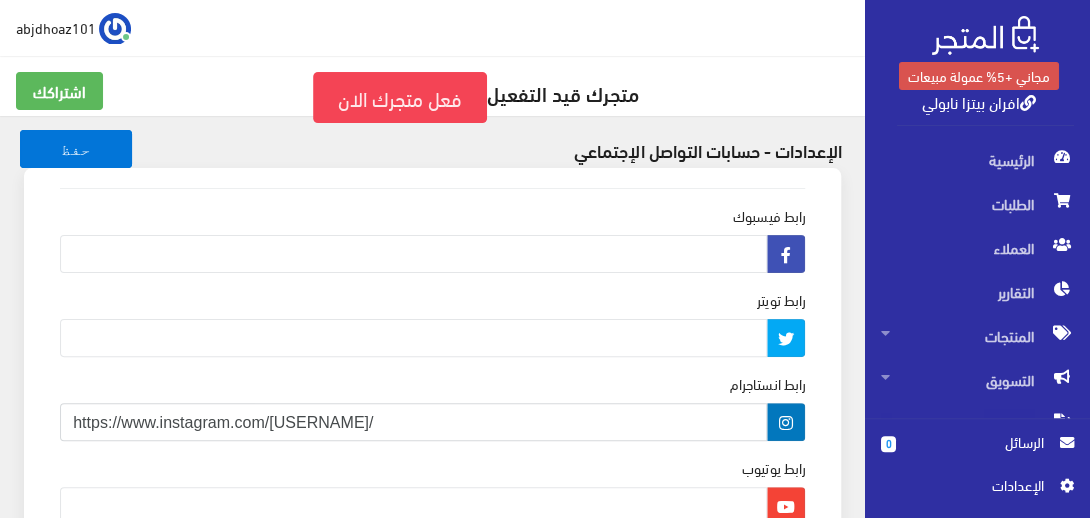 type on "https://www.instagram.com/[USERNAME]/" 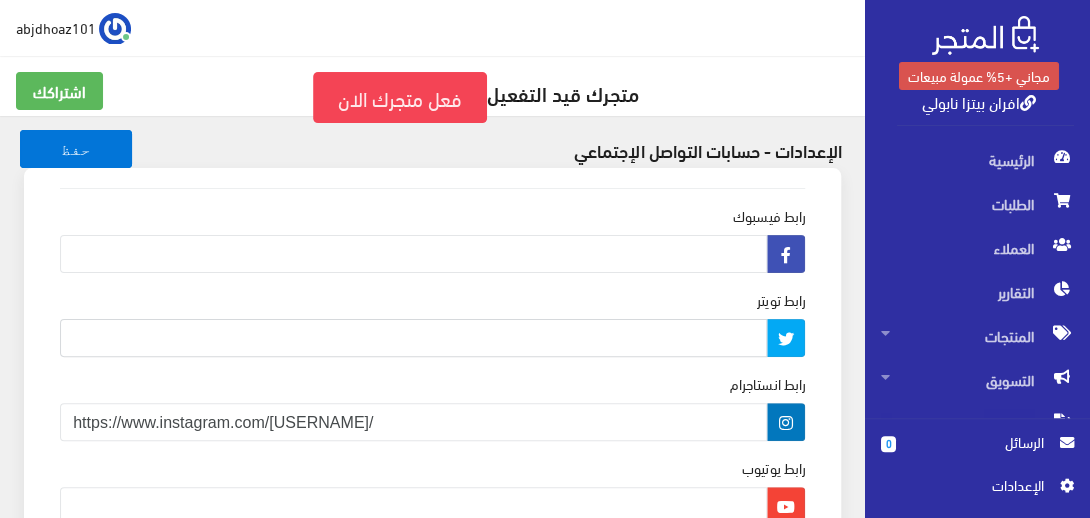 click on "رابط تويتر" at bounding box center [413, 338] 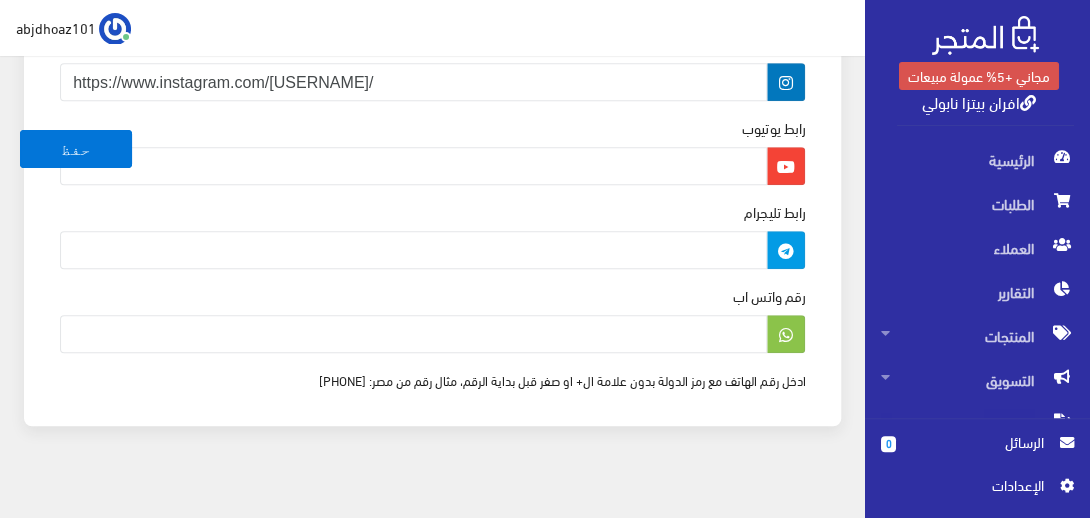 scroll, scrollTop: 345, scrollLeft: 0, axis: vertical 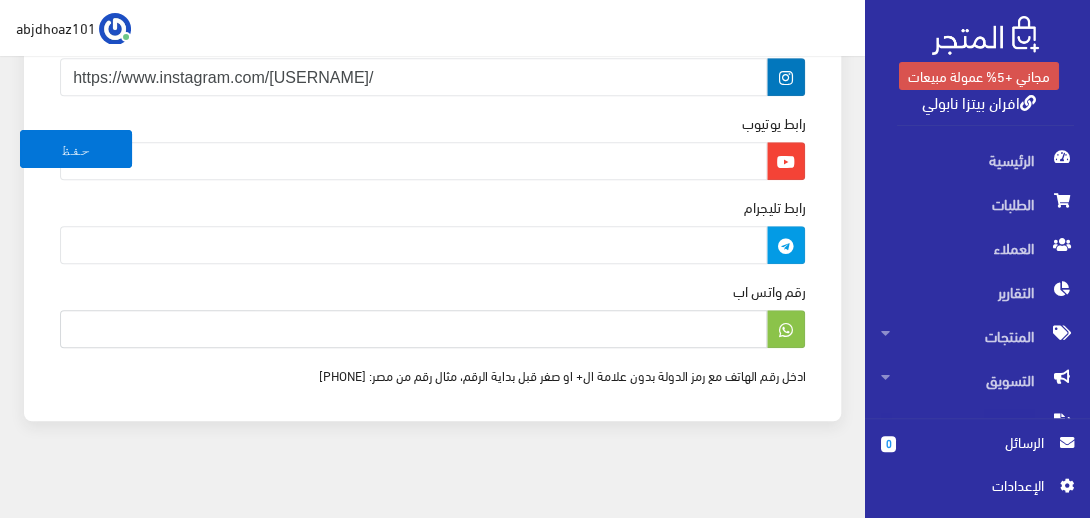 click on "رقم واتس اب" at bounding box center [413, 329] 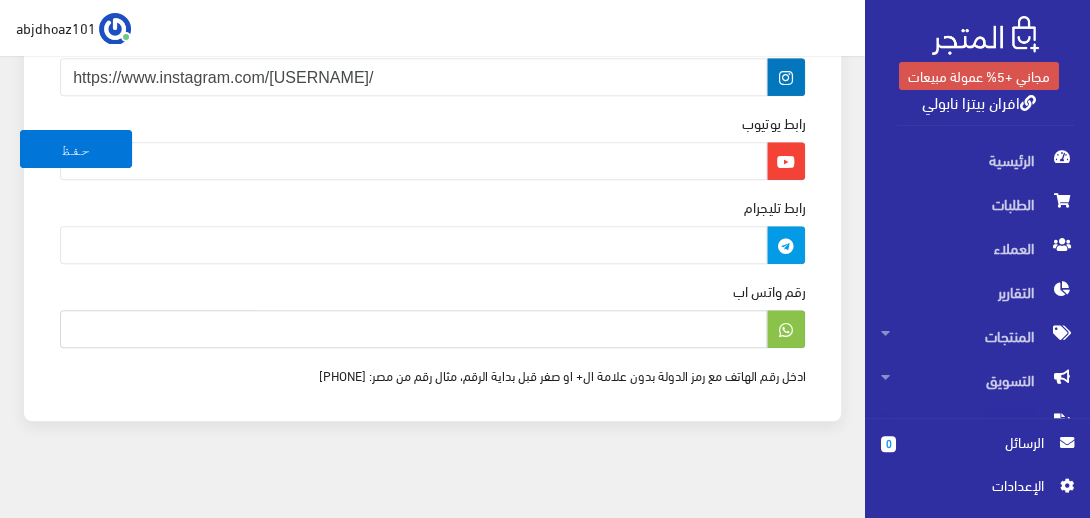 type on "[PHONE]" 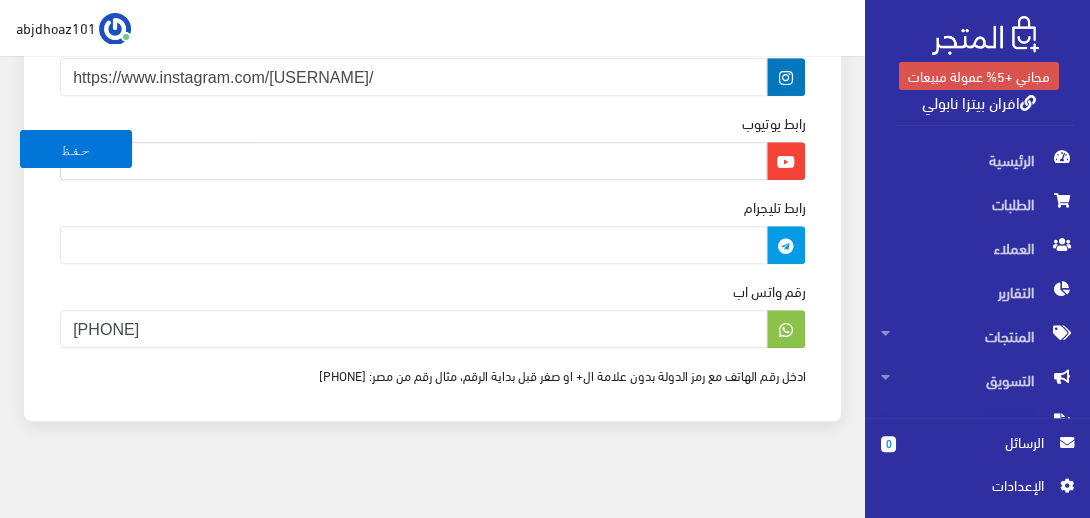 click on "رابط يوتيوب" at bounding box center [413, 161] 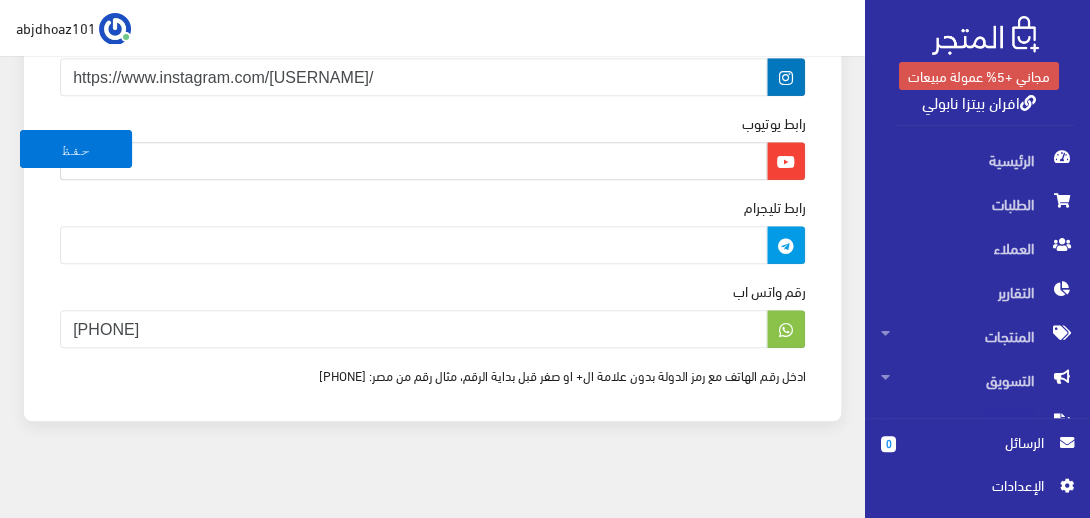 paste on "https://youtube.com/shorts/5tNGOx7PFsw" 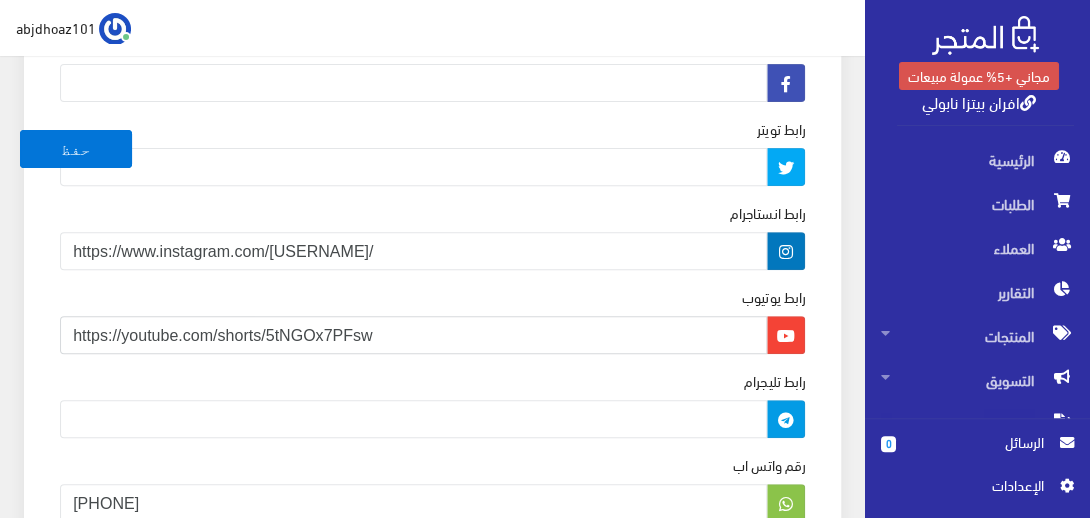 scroll, scrollTop: 168, scrollLeft: 0, axis: vertical 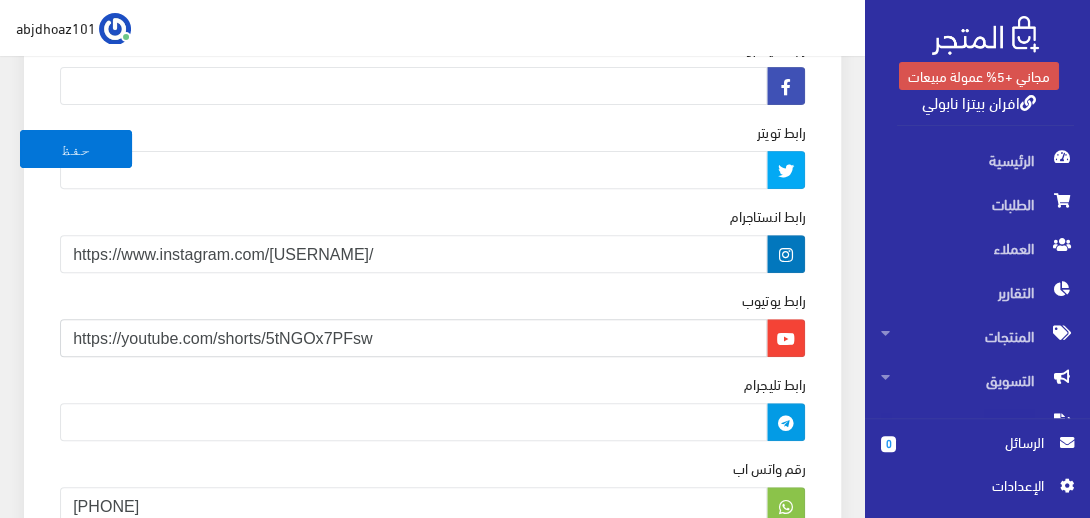 type on "https://youtube.com/shorts/5tNGOx7PFsw" 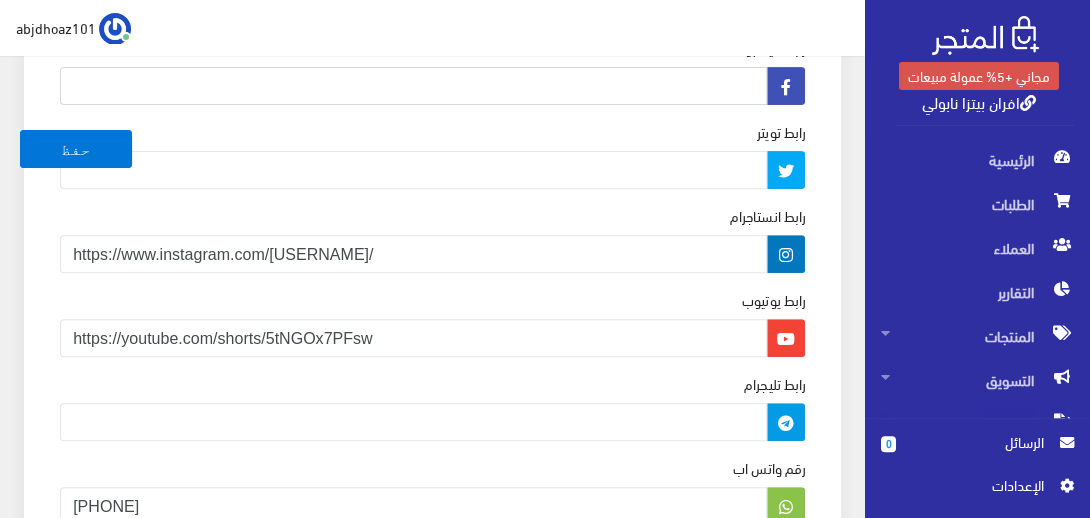 click on "رابط فيسبوك" at bounding box center (413, 86) 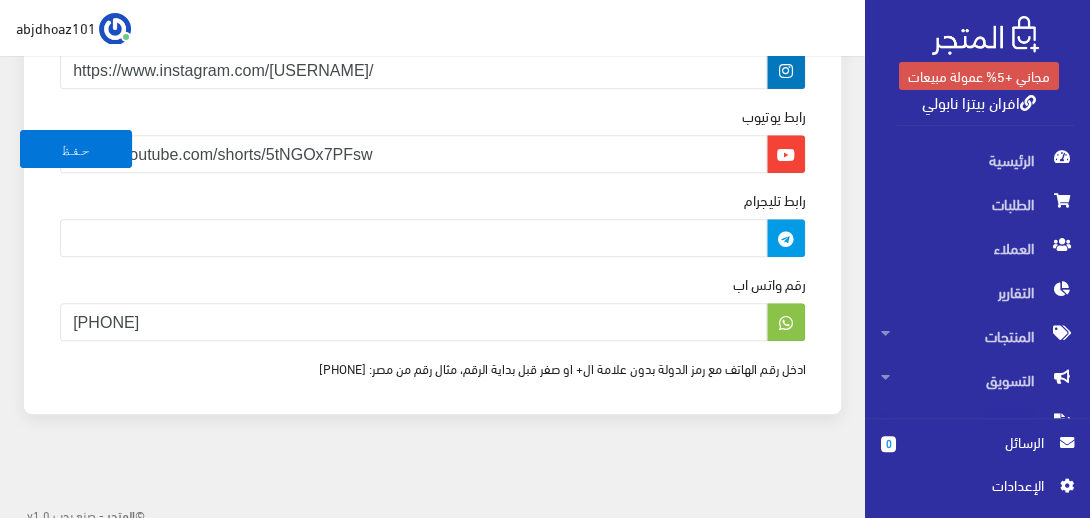 scroll, scrollTop: 361, scrollLeft: 0, axis: vertical 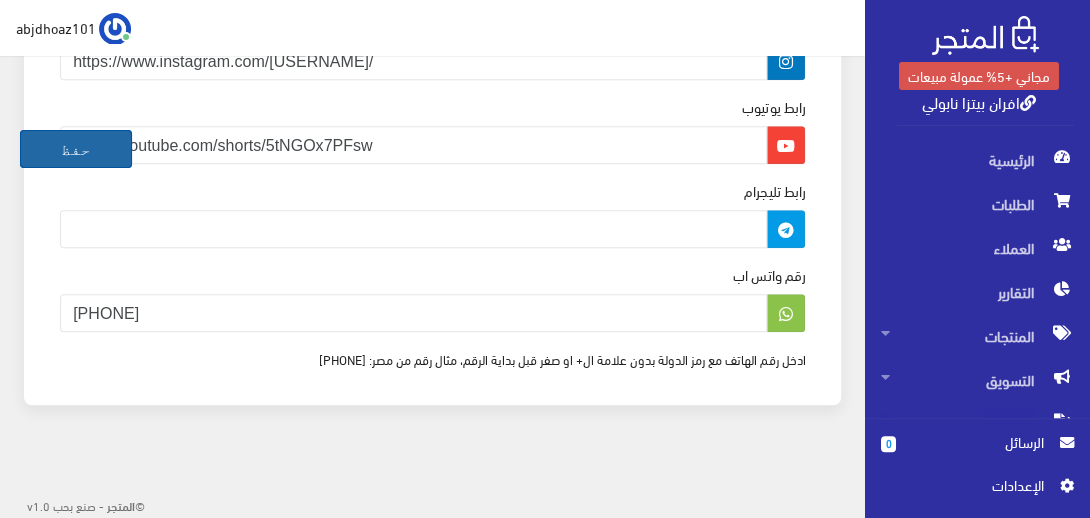 type on "https://x.com/[USERNAME]" 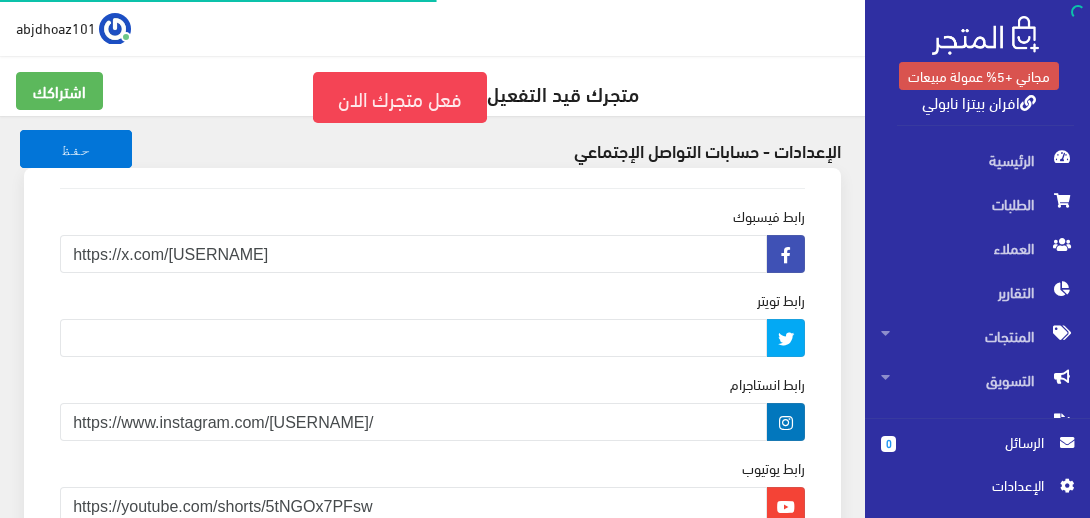 scroll, scrollTop: 0, scrollLeft: 0, axis: both 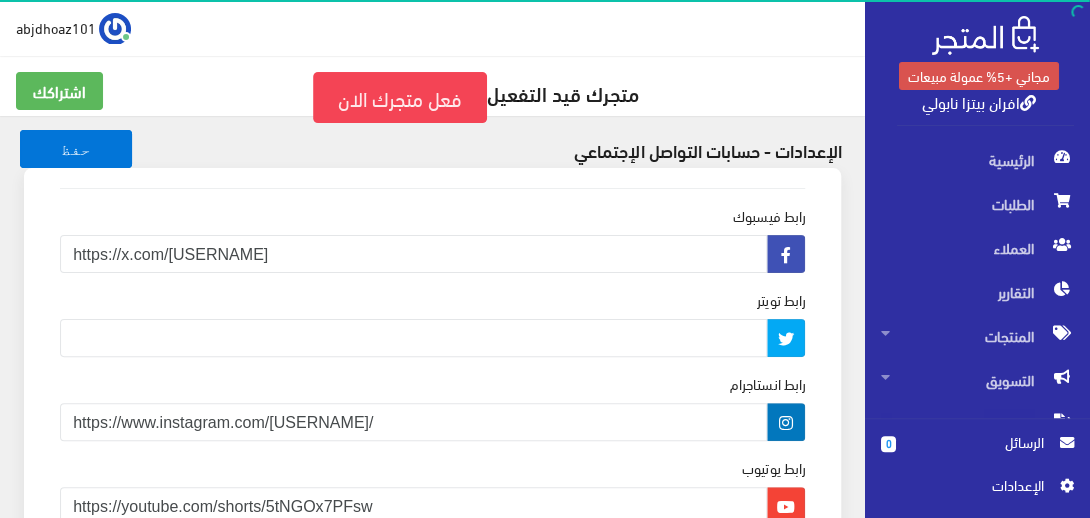 click on "اﻹعدادات" at bounding box center (970, 485) 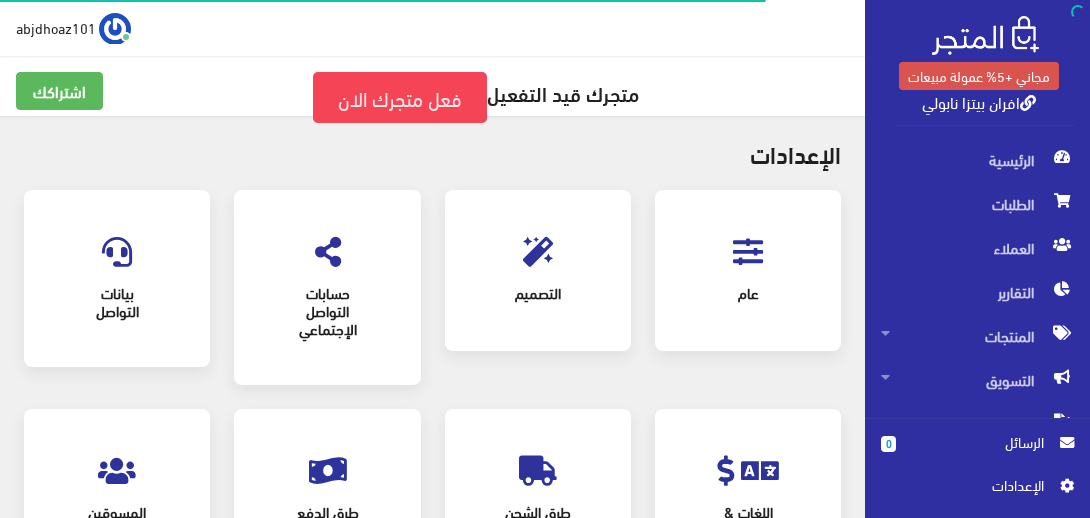 scroll, scrollTop: 0, scrollLeft: 0, axis: both 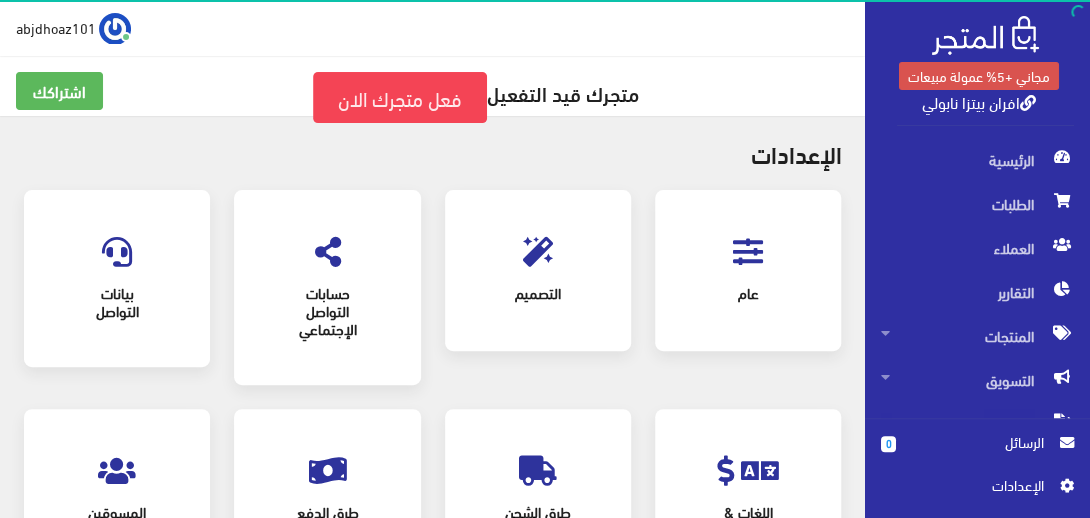 click on "بيانات التواصل" at bounding box center [117, 301] 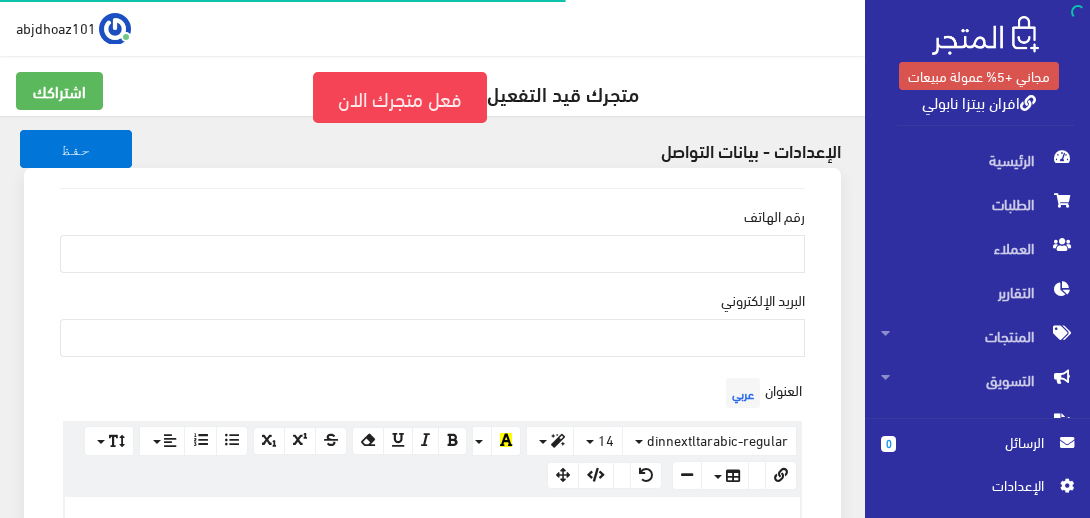 scroll, scrollTop: 0, scrollLeft: 0, axis: both 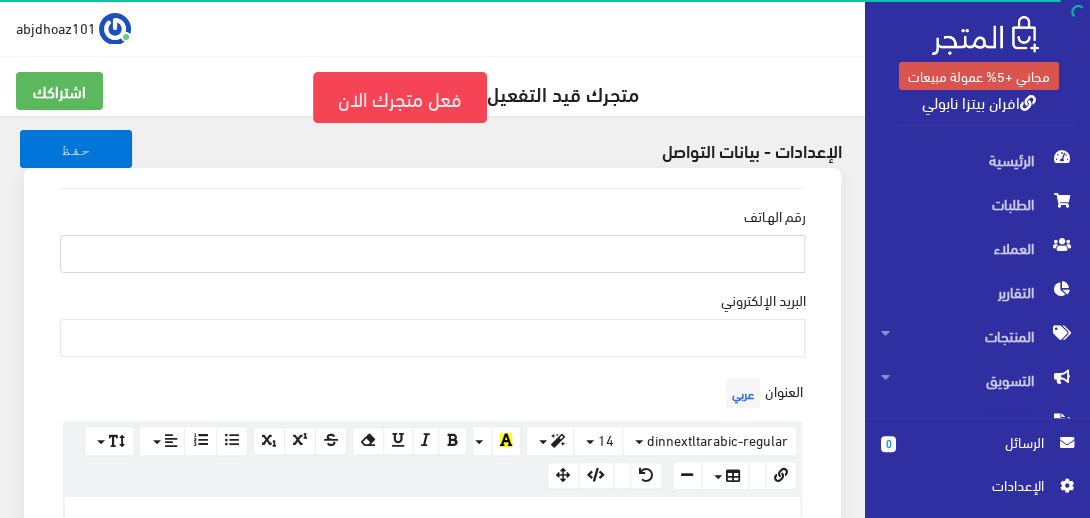 click on "رقم الهاتف" at bounding box center (432, 254) 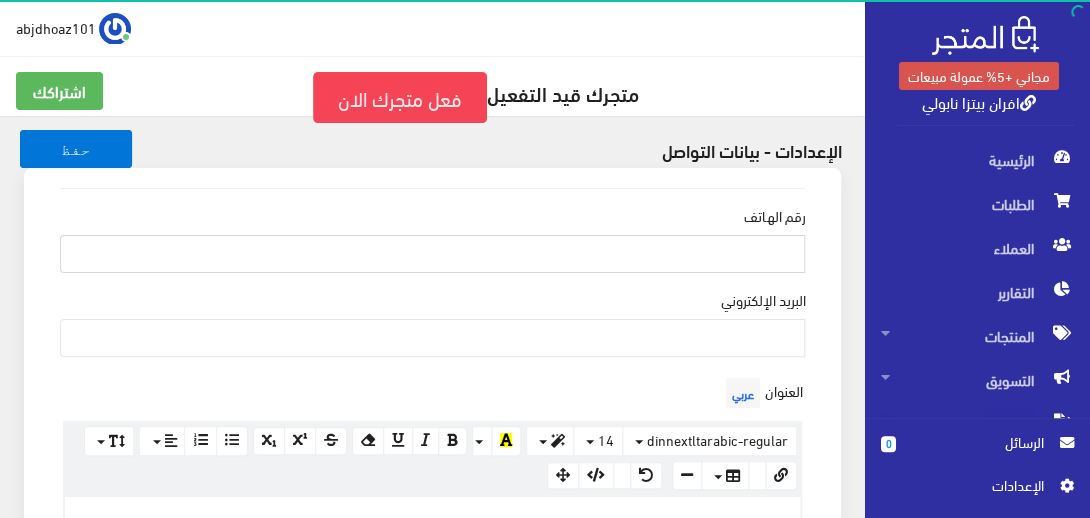 type on "[PHONE]" 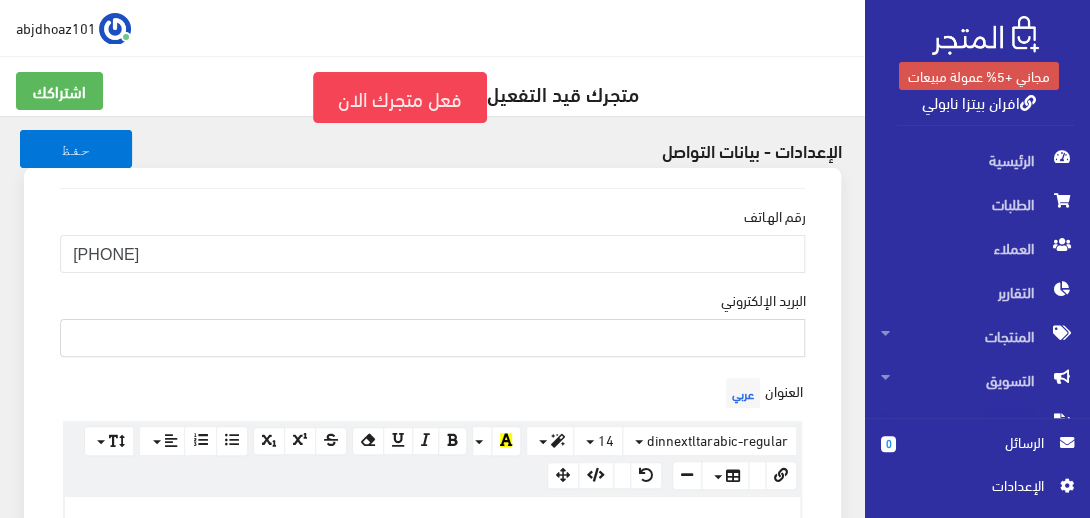 click on "البريد اﻹلكتروني" at bounding box center [432, 338] 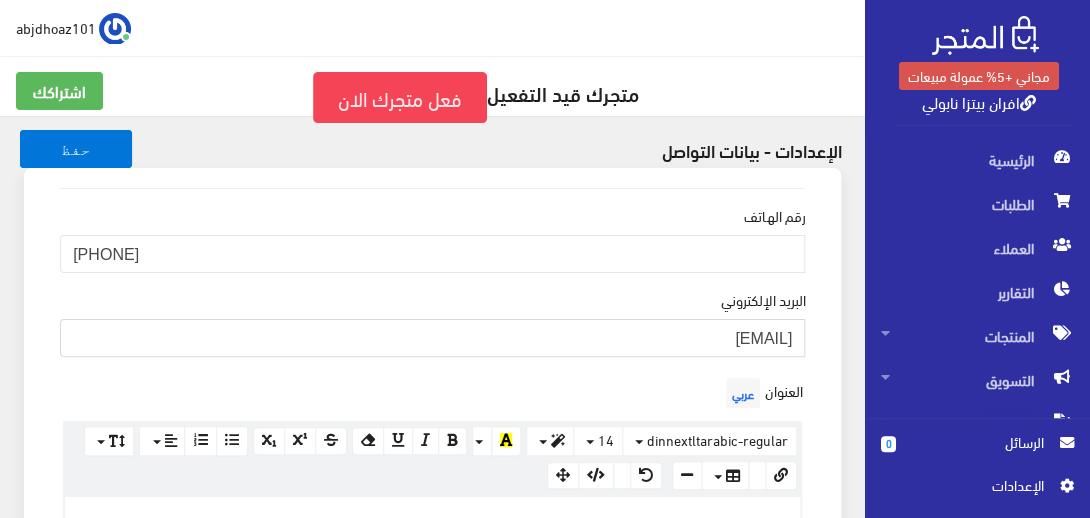 drag, startPoint x: 693, startPoint y: 337, endPoint x: 672, endPoint y: 336, distance: 21.023796 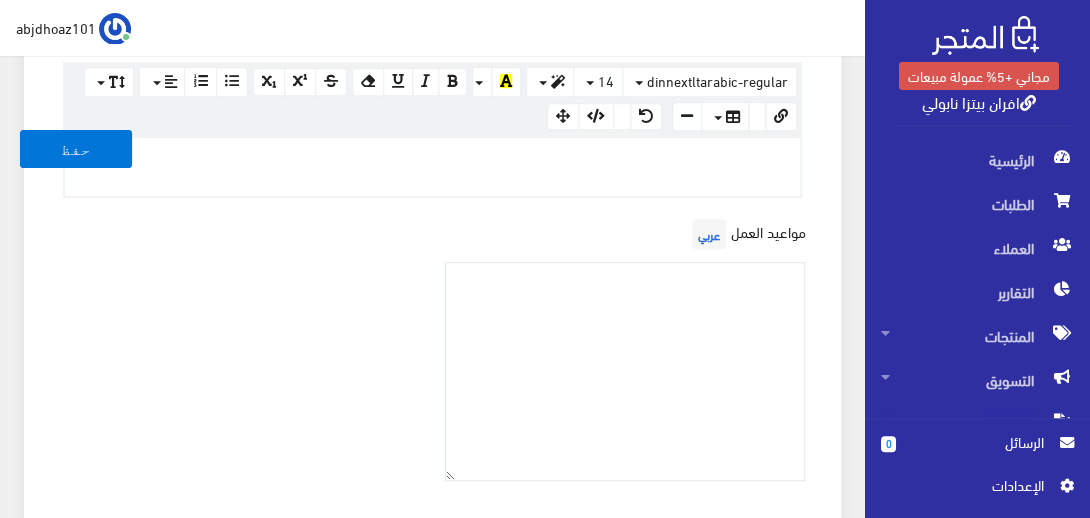 scroll, scrollTop: 484, scrollLeft: 0, axis: vertical 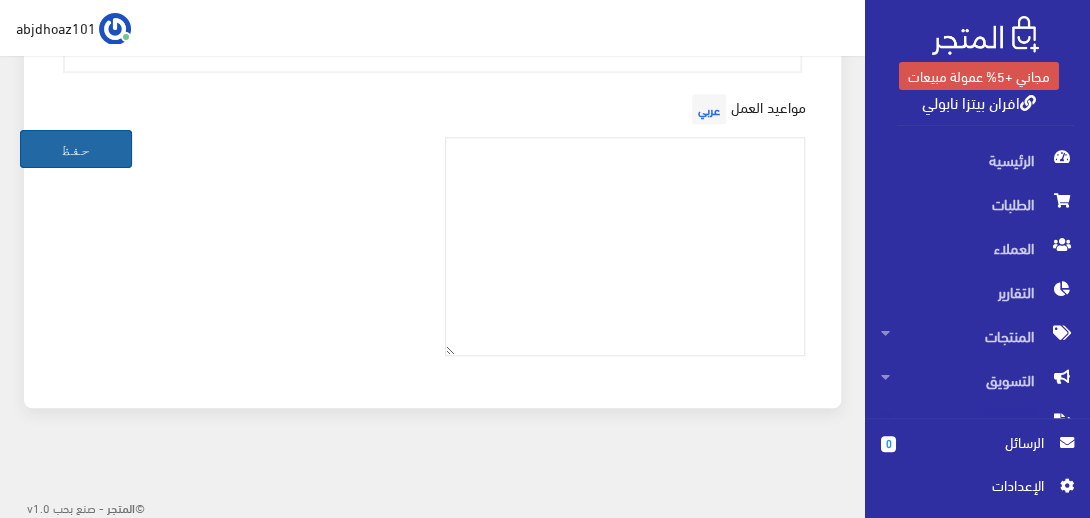 type on "[EMAIL]" 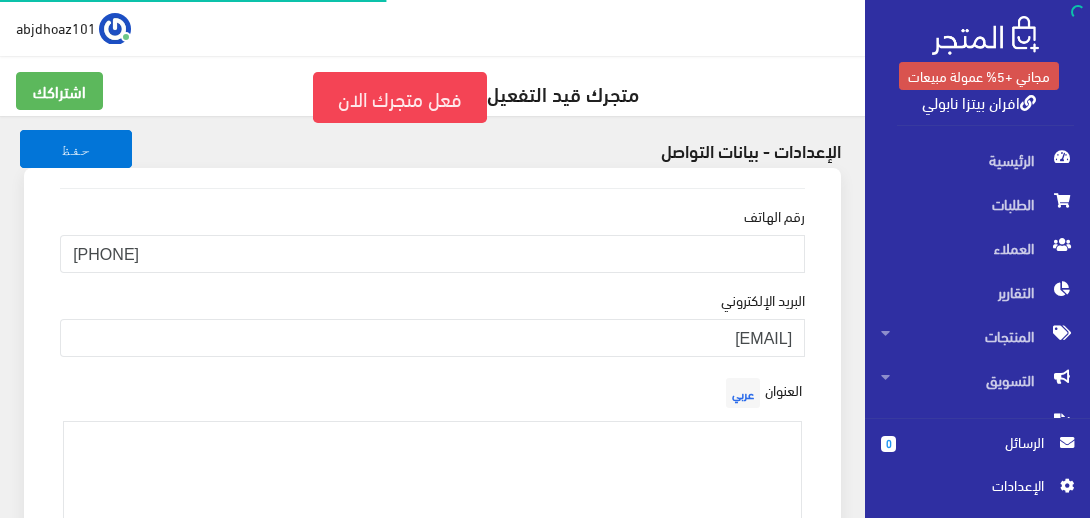 scroll, scrollTop: 0, scrollLeft: 0, axis: both 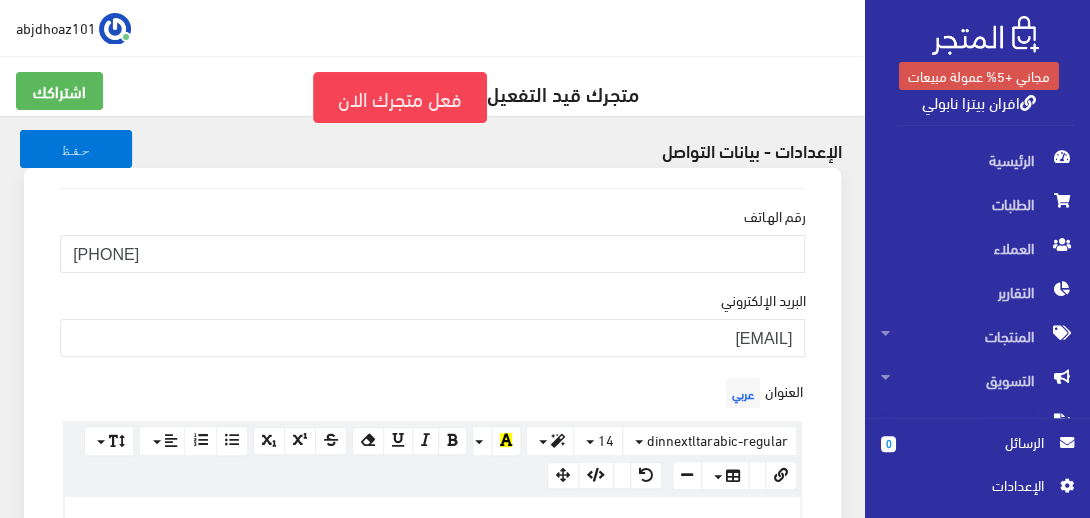 click on "اﻹعدادات" at bounding box center (970, 485) 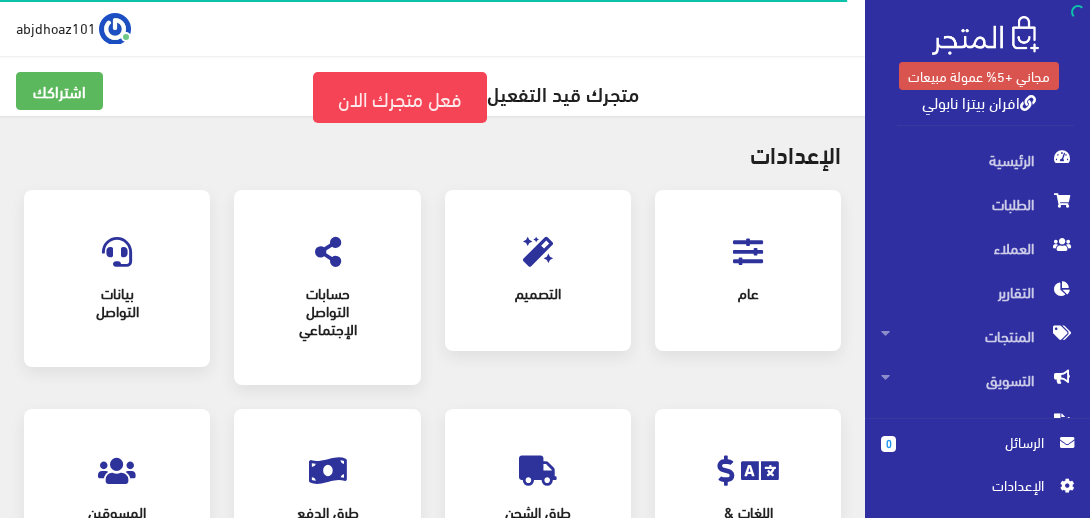 scroll, scrollTop: 0, scrollLeft: 0, axis: both 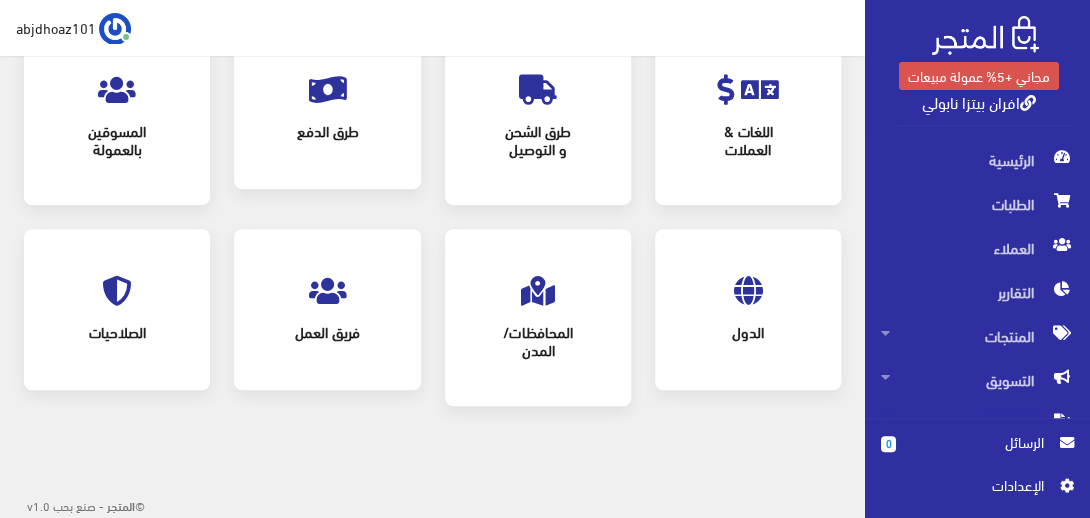 click on "الدول" at bounding box center [748, 332] 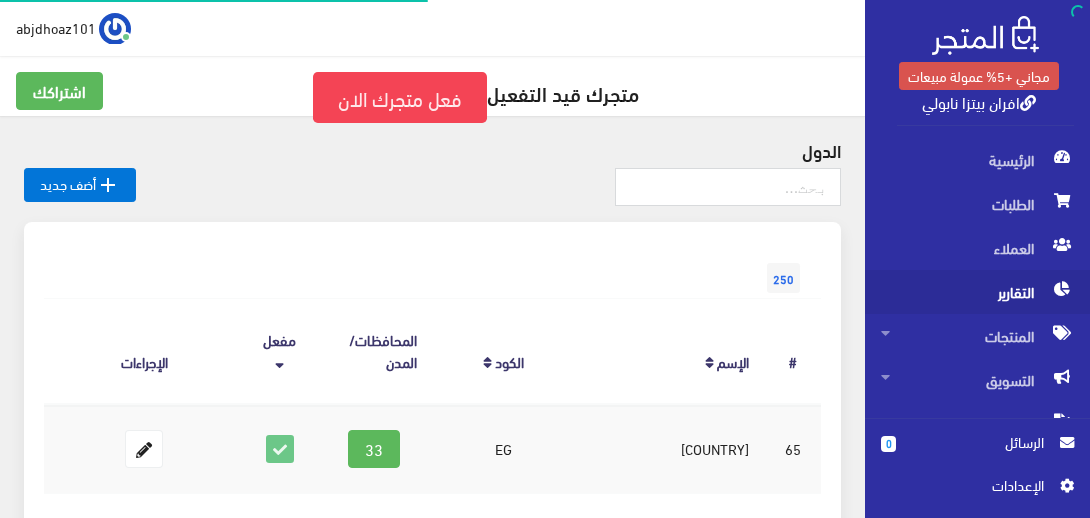 scroll, scrollTop: 0, scrollLeft: 0, axis: both 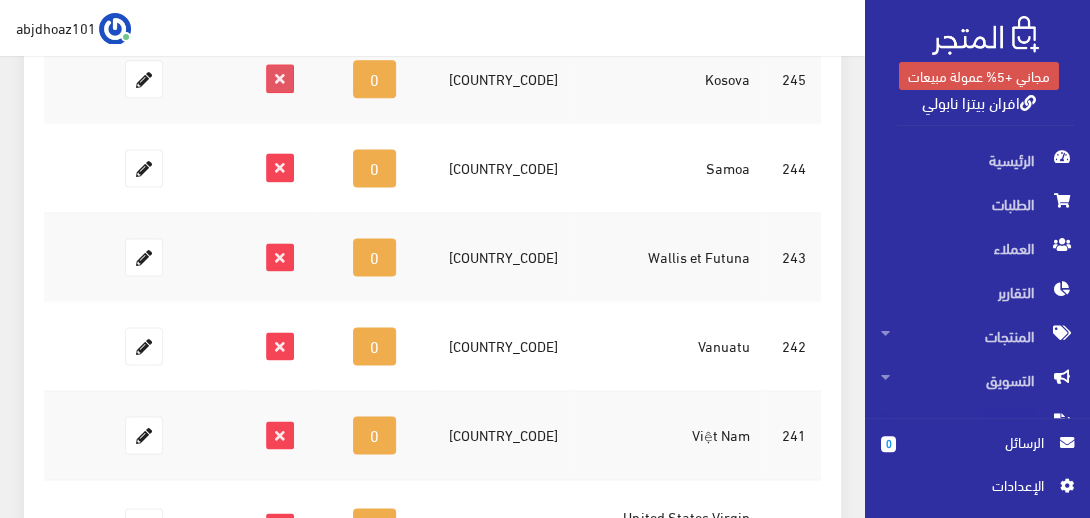 click at bounding box center (280, 78) 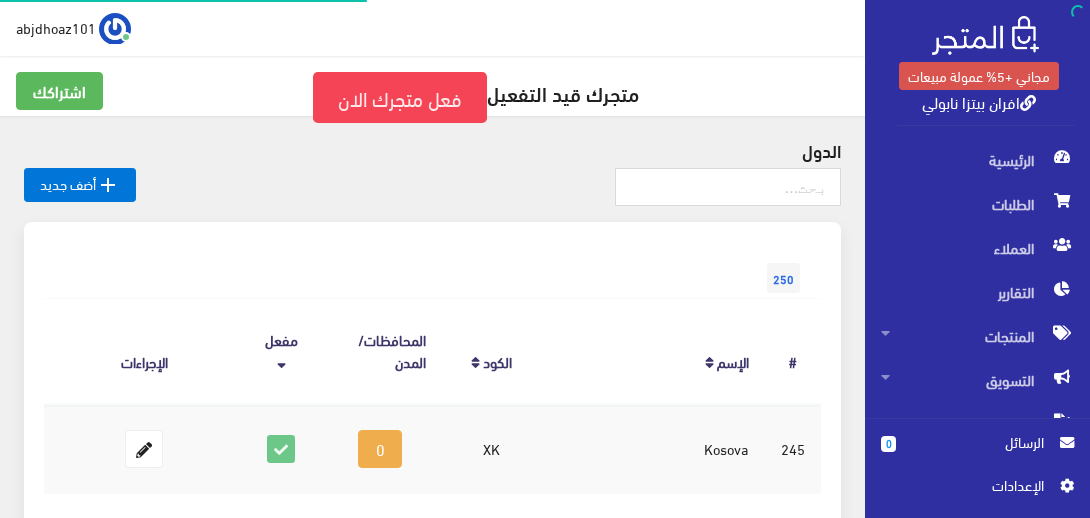 scroll, scrollTop: 0, scrollLeft: 0, axis: both 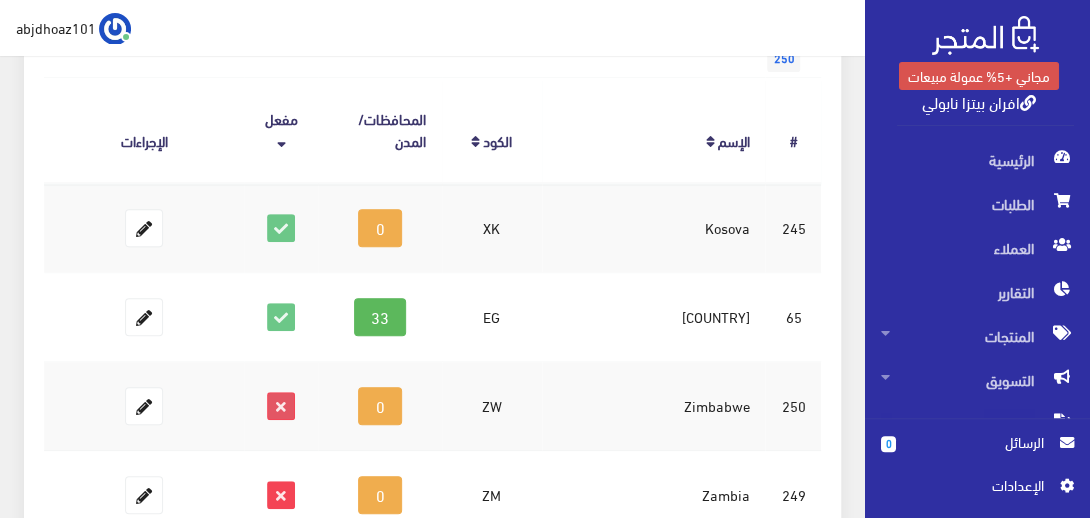 click at bounding box center (281, 406) 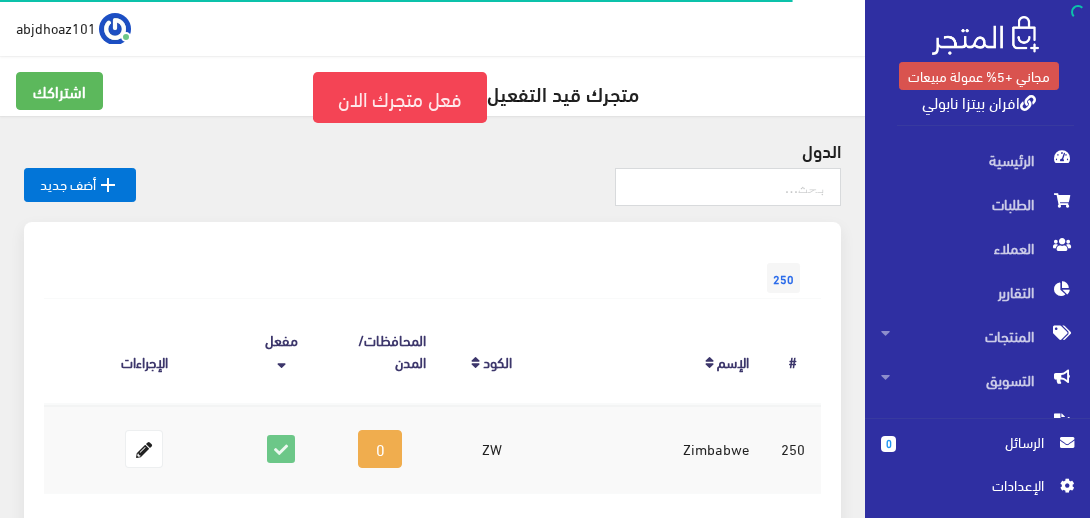 scroll, scrollTop: 0, scrollLeft: 0, axis: both 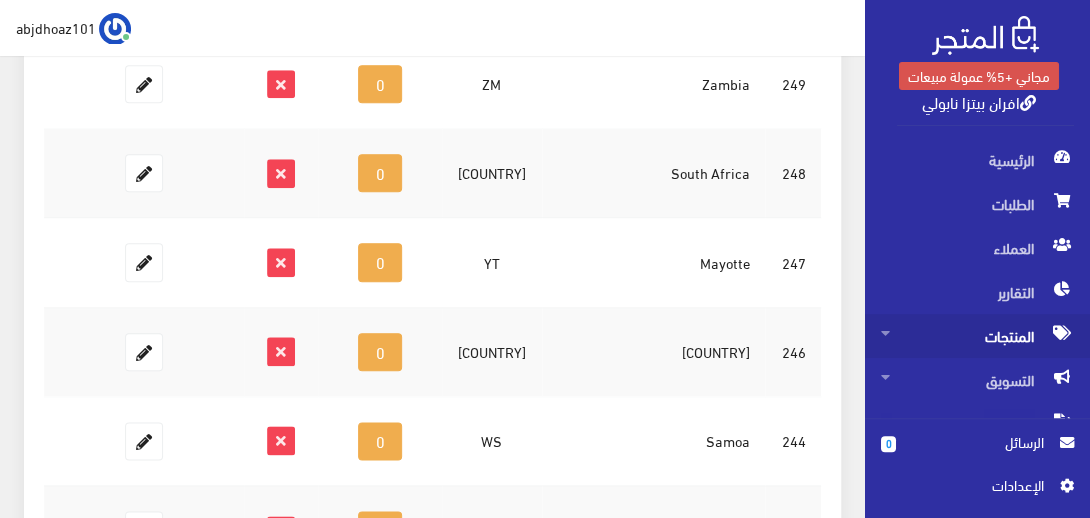 click on "المنتجات" at bounding box center [977, 336] 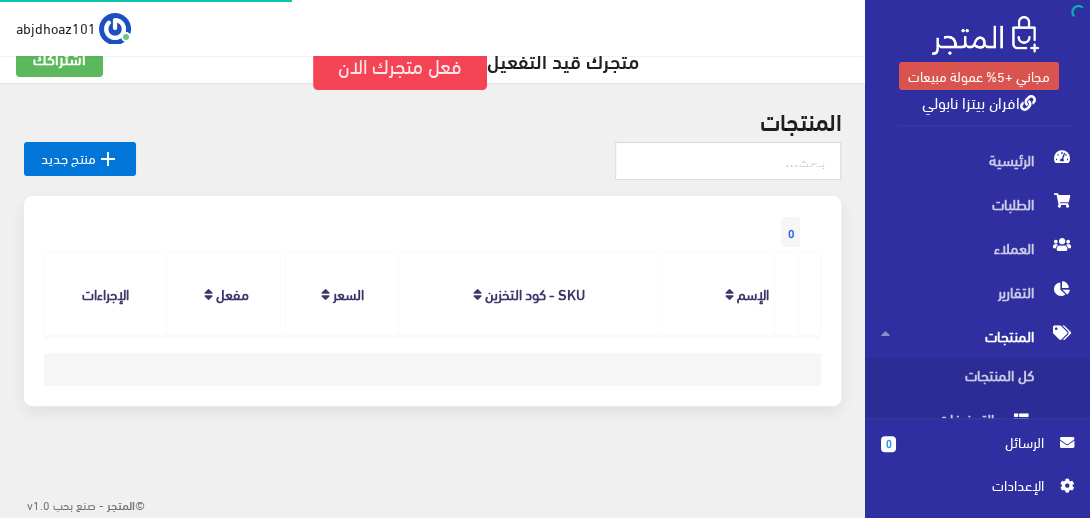 scroll, scrollTop: 0, scrollLeft: 0, axis: both 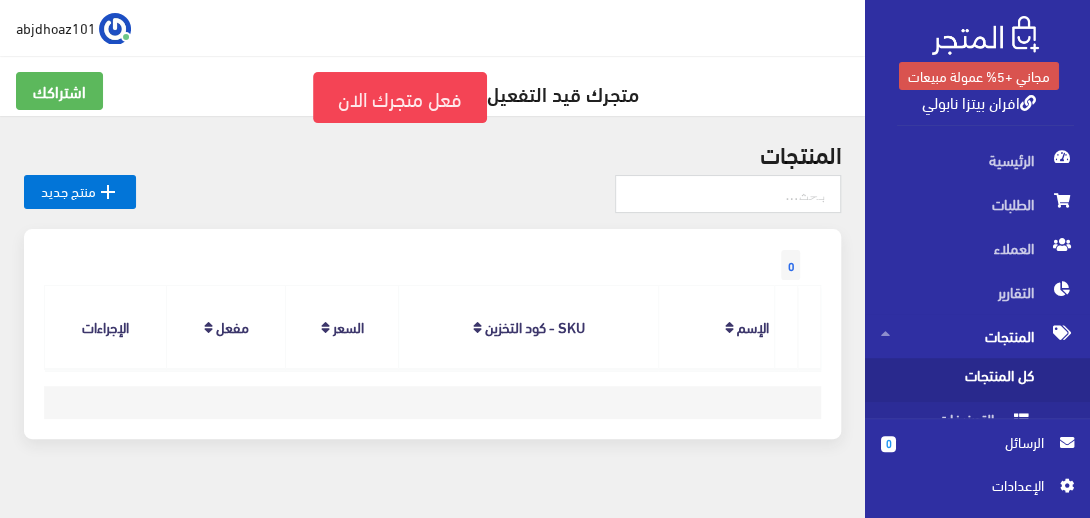 click on "كل المنتجات" at bounding box center [957, 380] 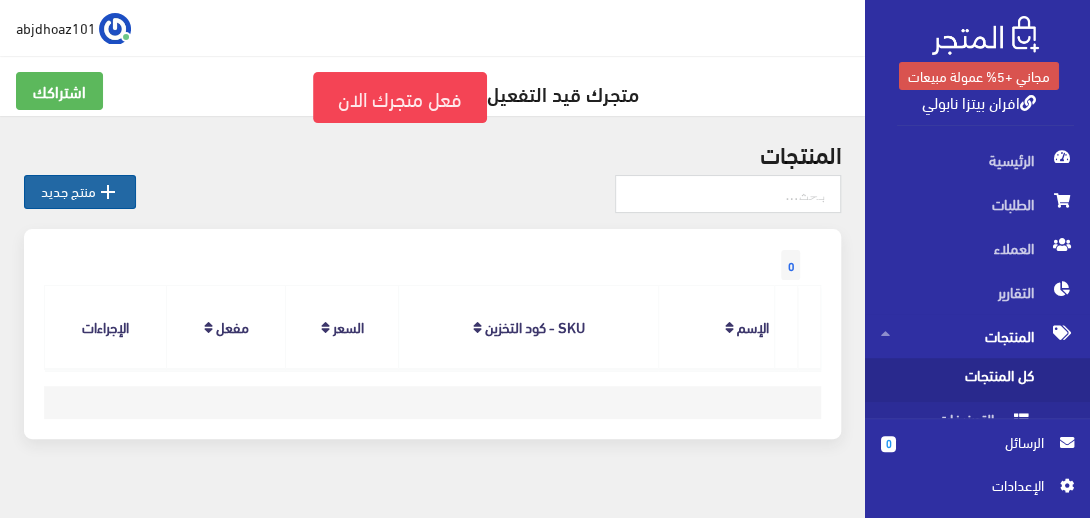 click on "  منتج جديد" at bounding box center [80, 192] 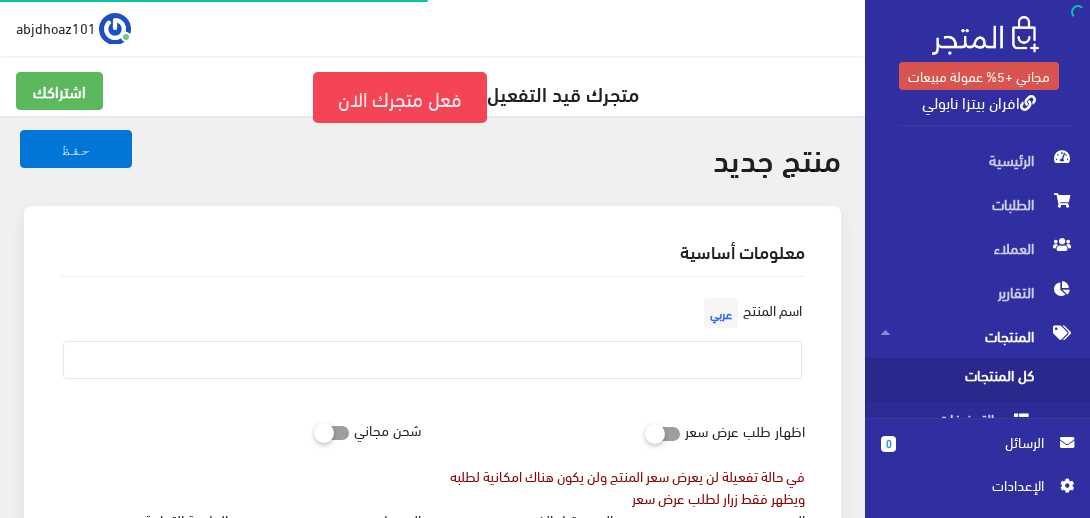 select 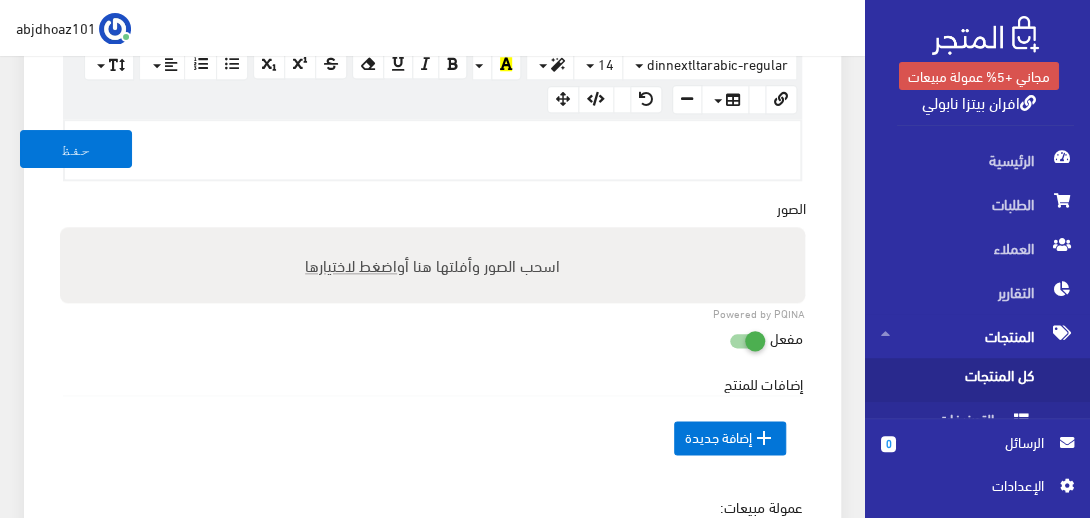 scroll, scrollTop: 683, scrollLeft: 0, axis: vertical 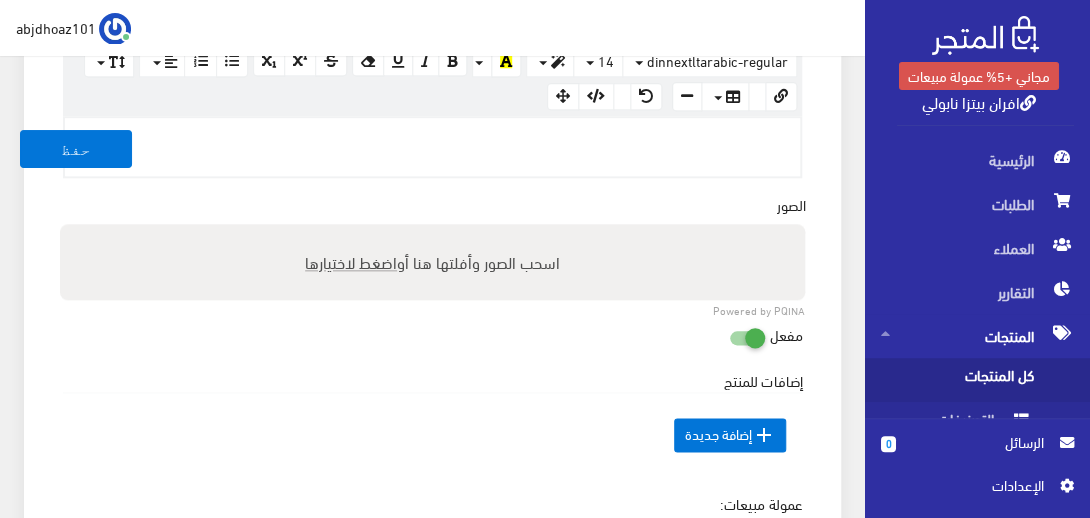 click on "اسحب الصور وأفلتها هنا أو  اضغط لاختيارها" at bounding box center (432, 262) 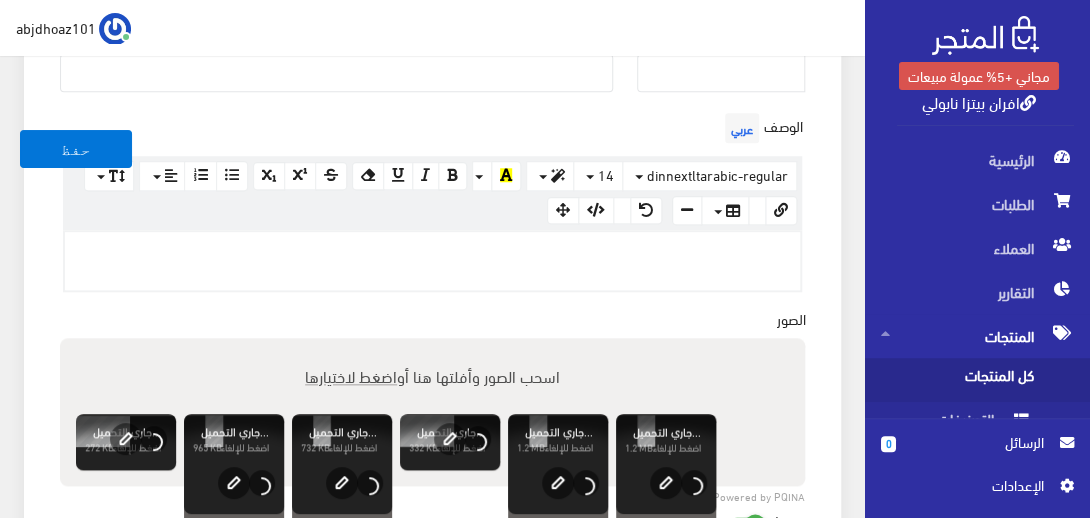 scroll, scrollTop: 563, scrollLeft: 0, axis: vertical 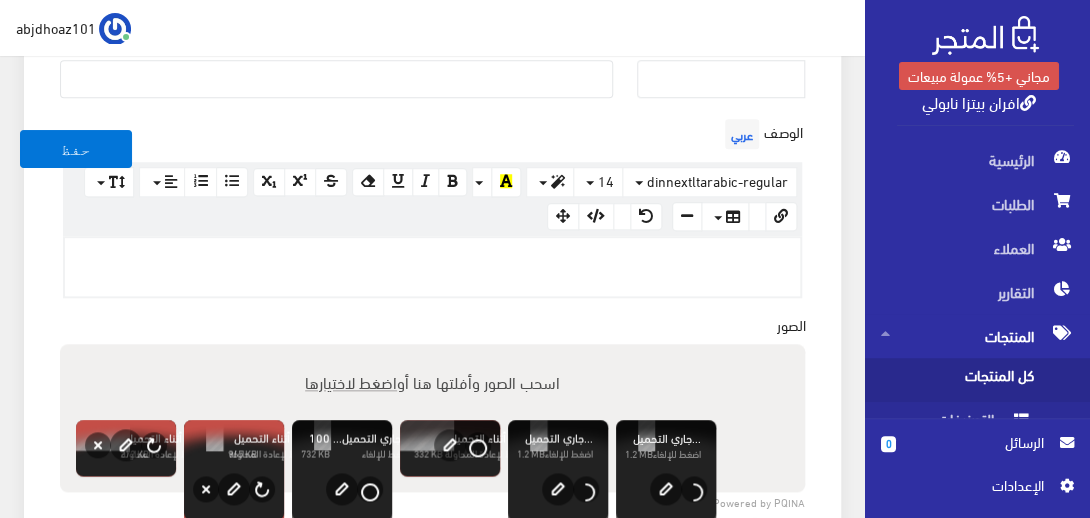 click at bounding box center (432, 267) 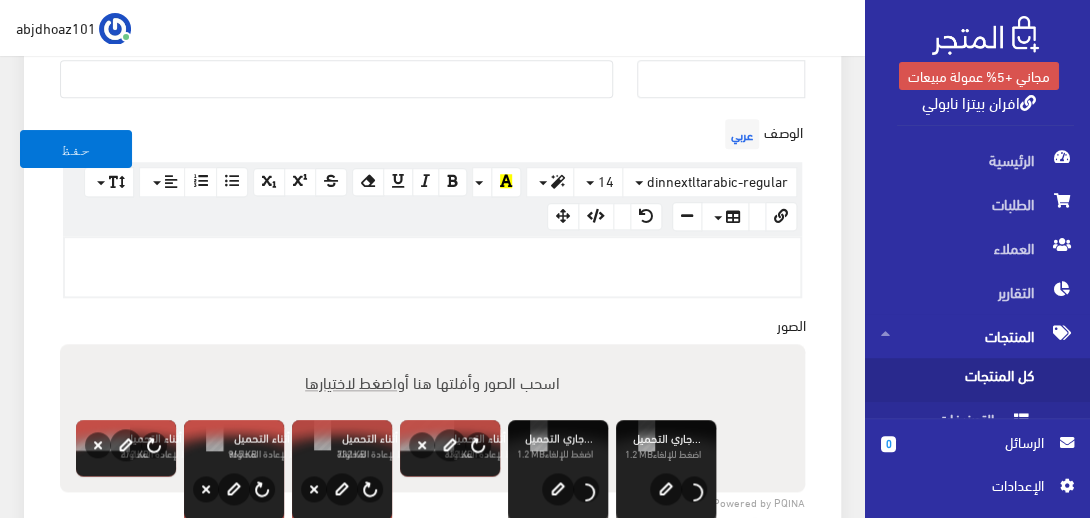 paste 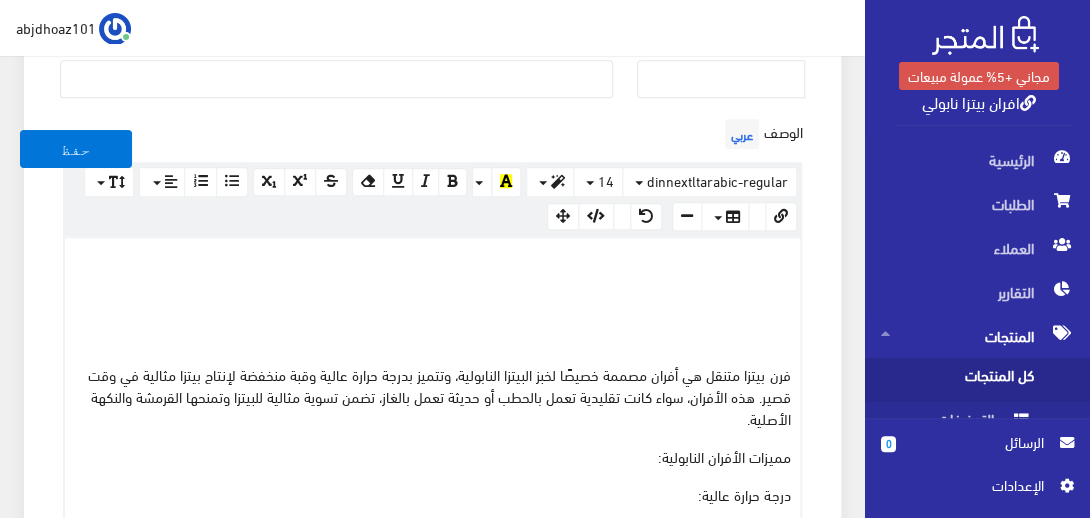 scroll, scrollTop: 1769, scrollLeft: 0, axis: vertical 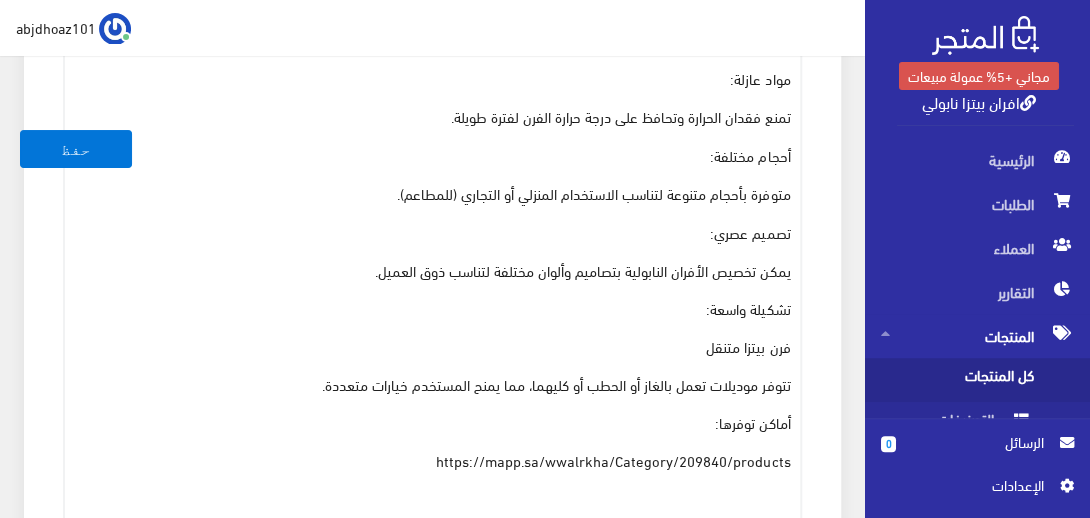 click on "https://mapp.sa/wwalrkha/Category/209840/products" at bounding box center [432, 459] 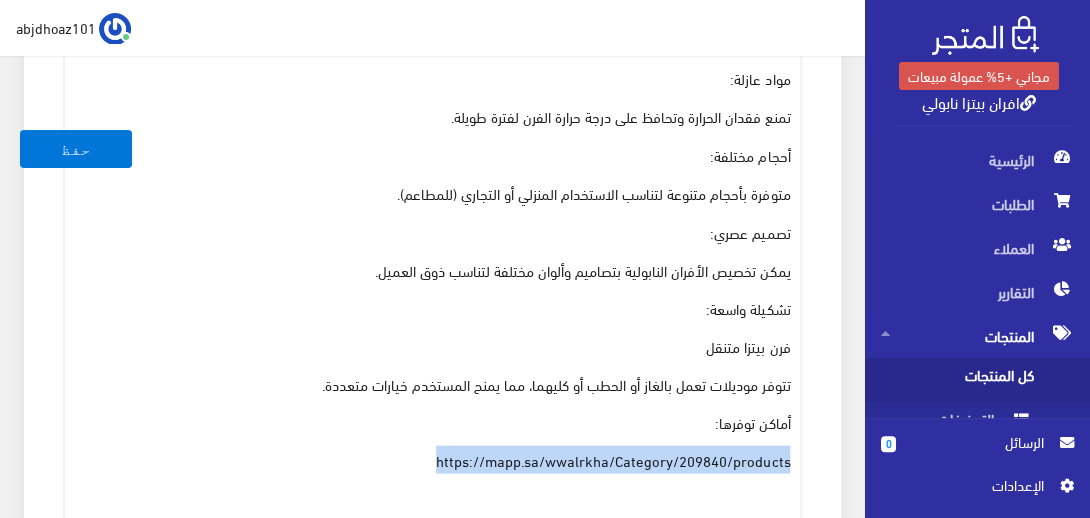 click on "https://mapp.sa/wwalrkha/Category/209840/products" at bounding box center [432, 459] 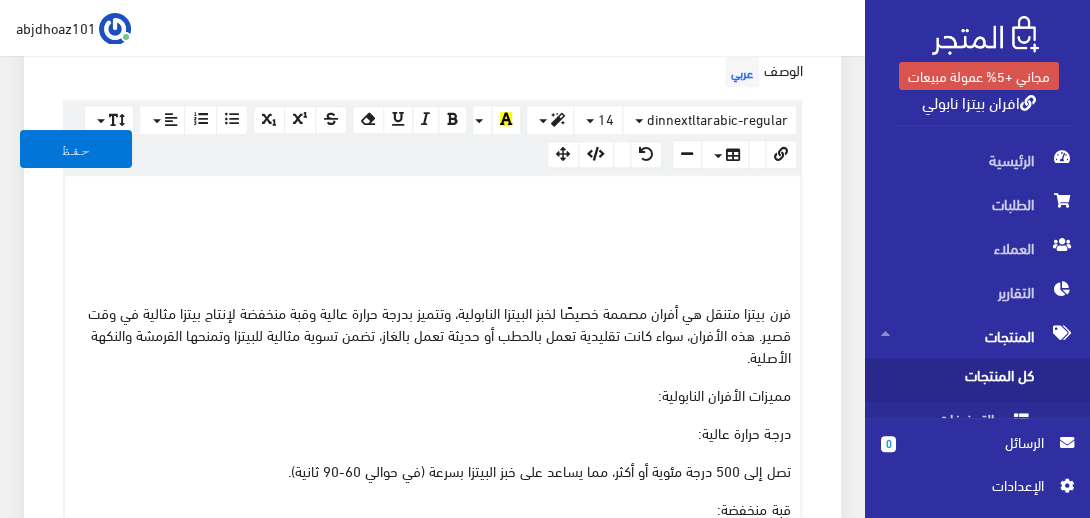 scroll, scrollTop: 610, scrollLeft: 0, axis: vertical 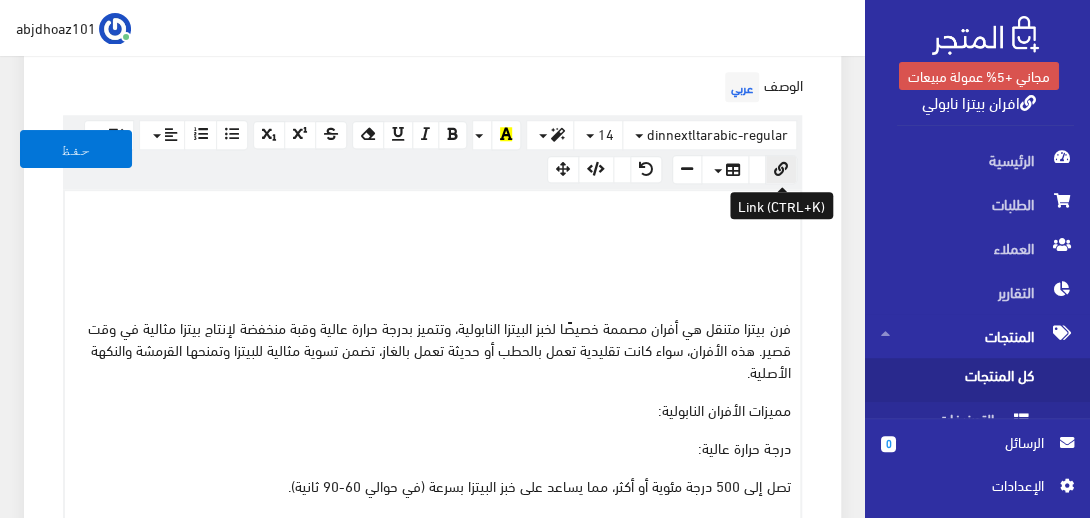 click at bounding box center [781, 169] 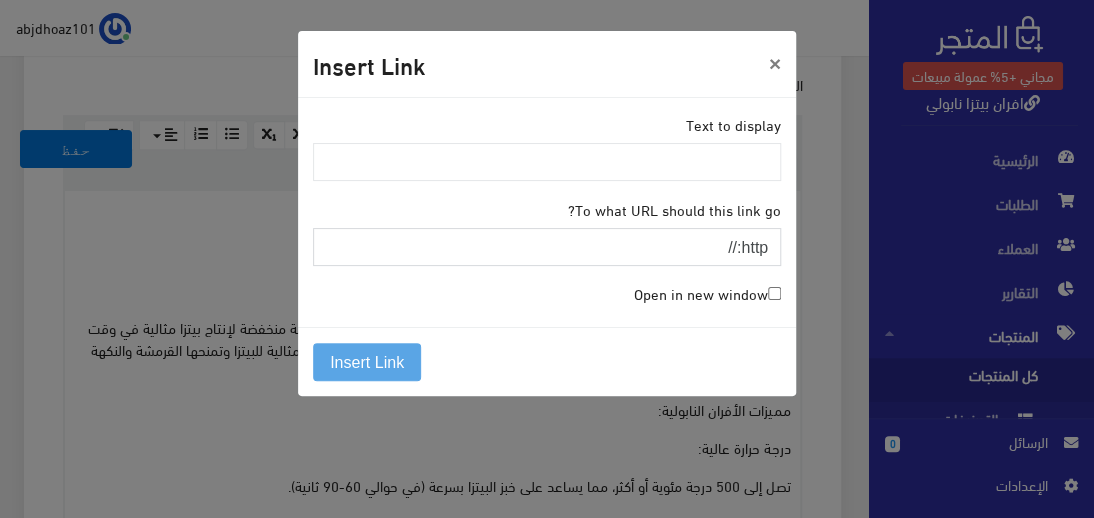 paste on "s://mapp.sa/wwalrkha/Category/209840/products" 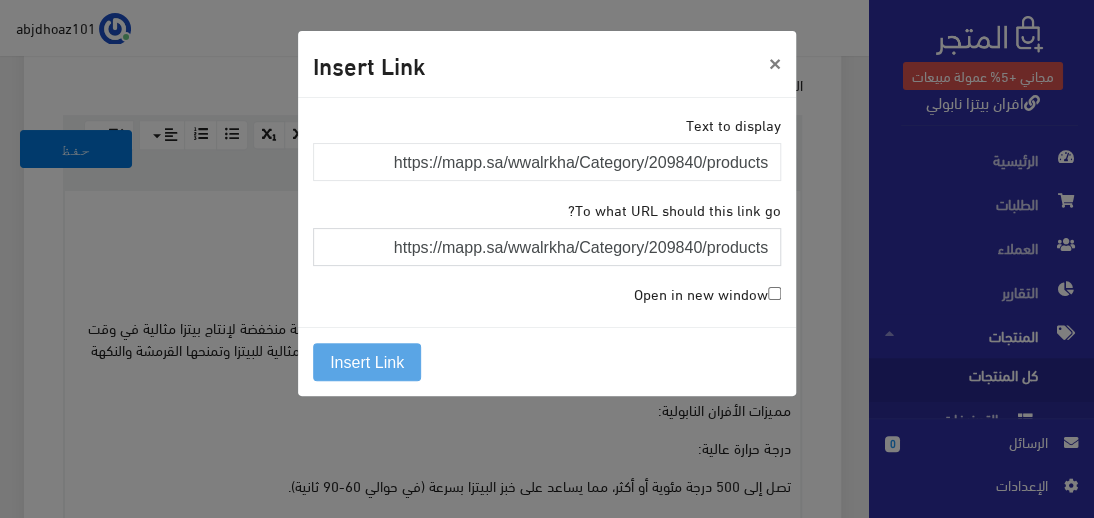 type on "https://mapp.sa/wwalrkha/Category/209840/products" 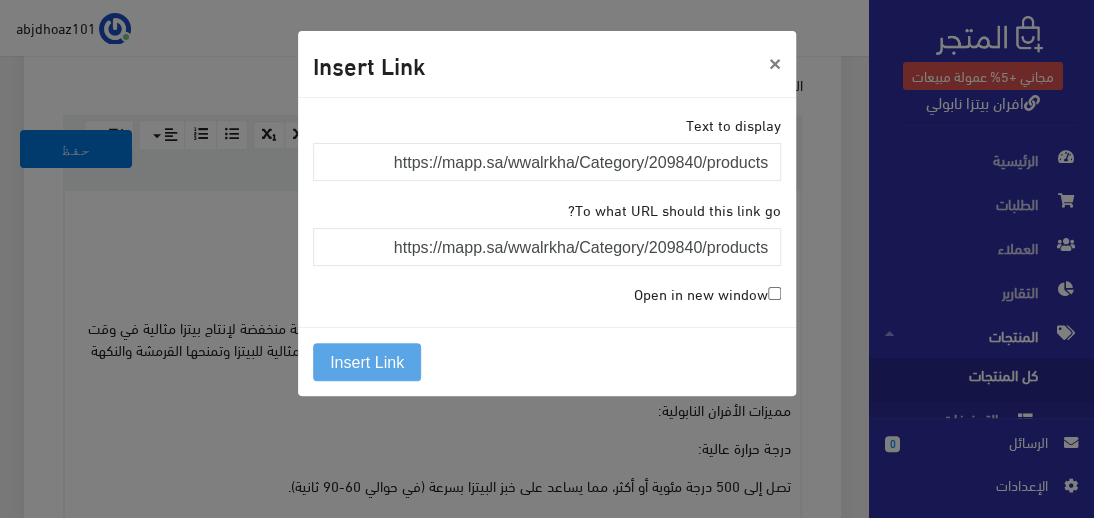 click on "Open in new window" at bounding box center [774, 293] 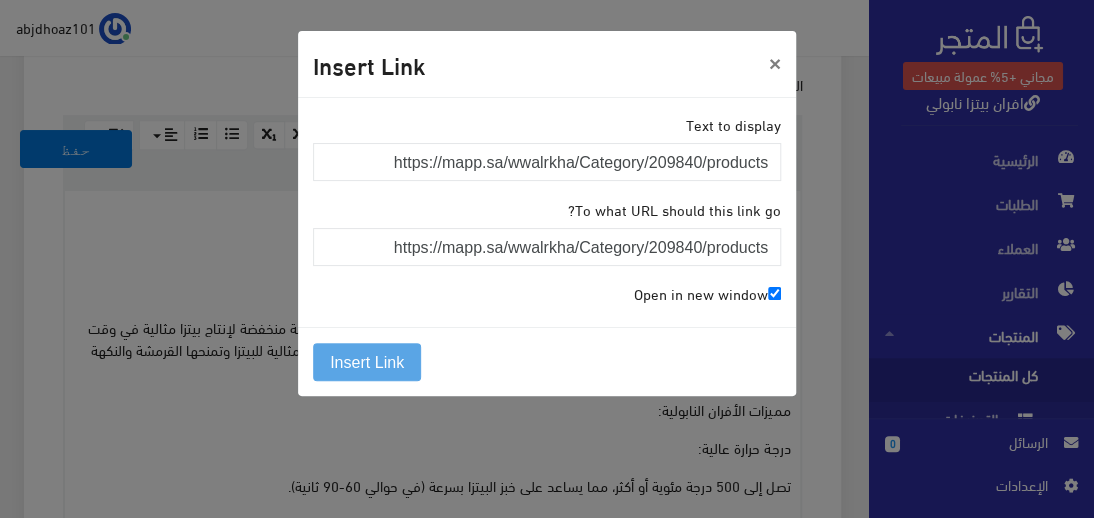 click on "× Insert Link Text to display https://mapp.sa/wwalrkha/Category/209840/products To what URL should this link go? https://mapp.sa/wwalrkha/Category/209840/products  Open in new window Insert Link" at bounding box center [547, 259] 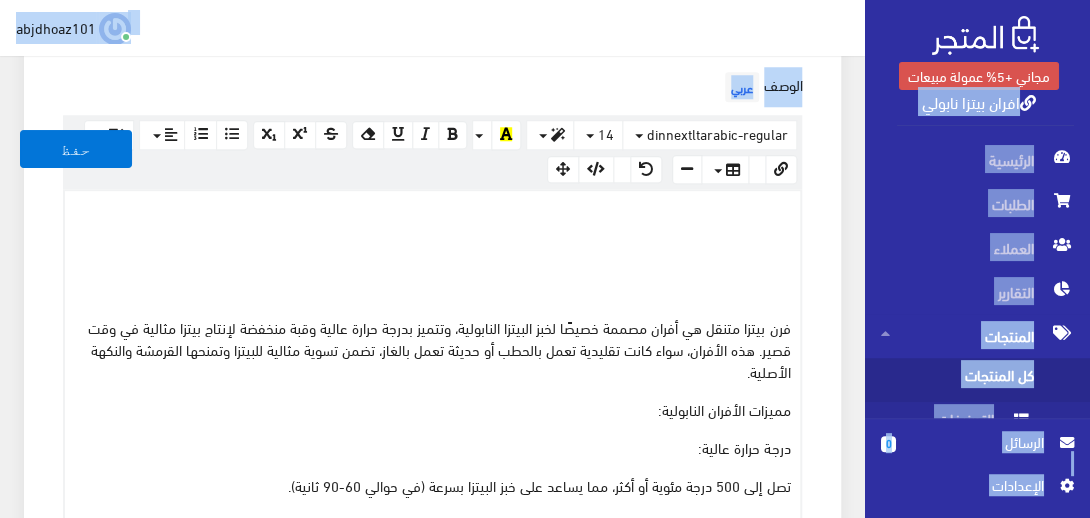 drag, startPoint x: 1088, startPoint y: 107, endPoint x: 1092, endPoint y: 118, distance: 11.7046995 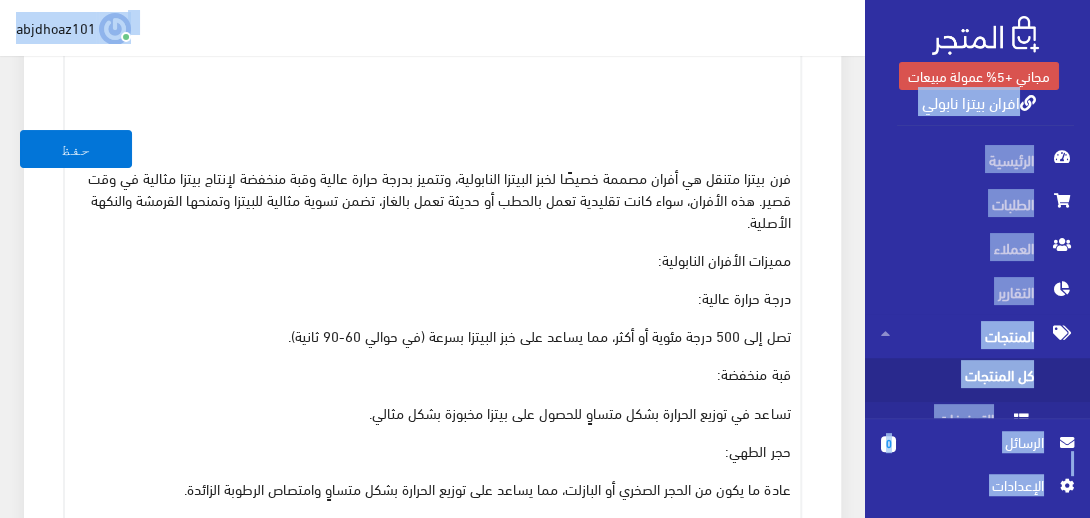 scroll, scrollTop: 931, scrollLeft: 0, axis: vertical 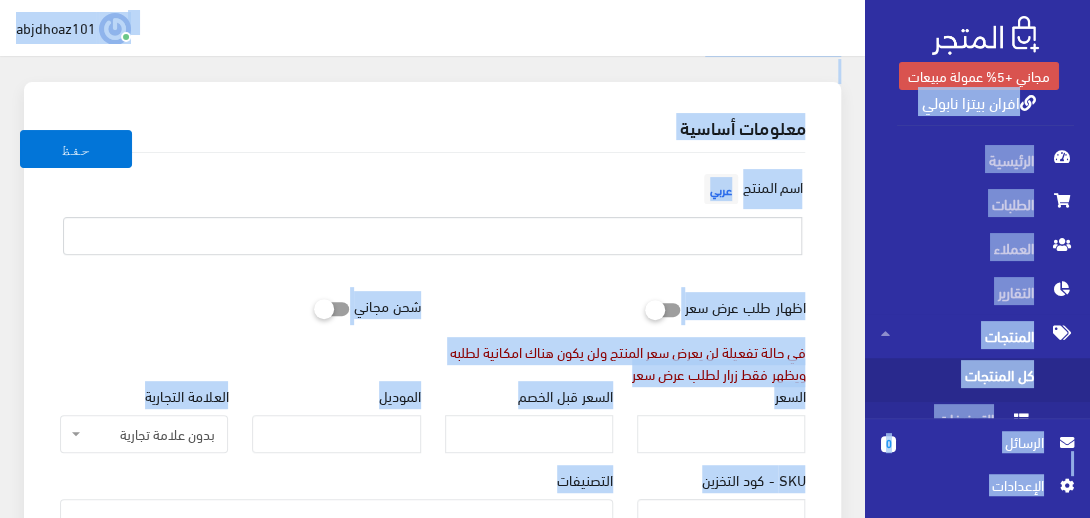 click at bounding box center (432, 236) 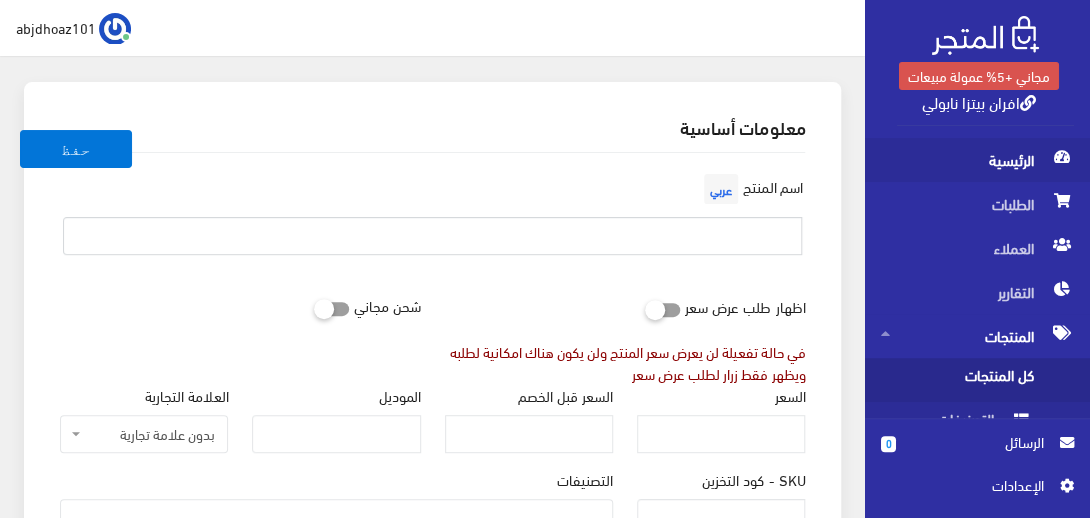 scroll, scrollTop: 112, scrollLeft: 0, axis: vertical 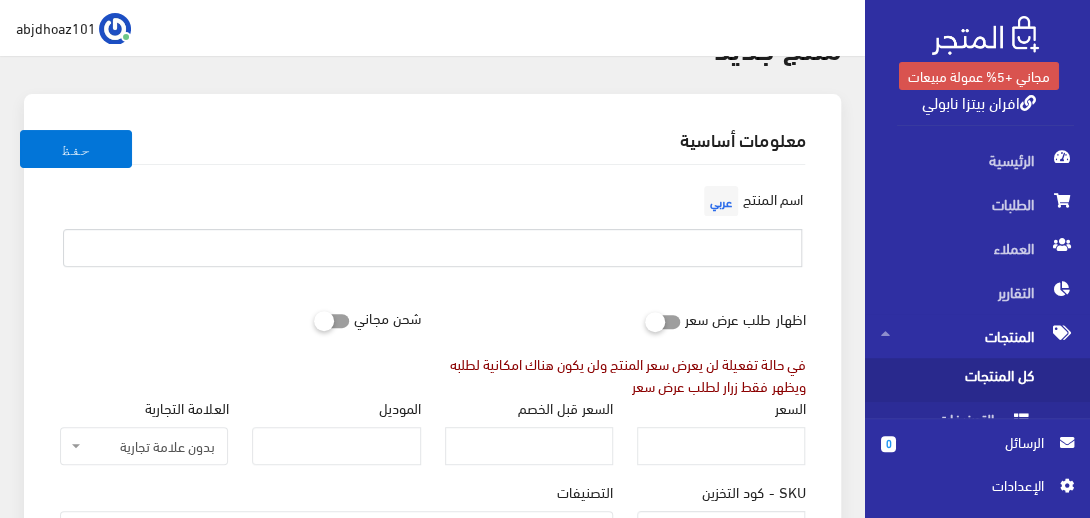 paste on "صناعة افران البيتزا النابولي" 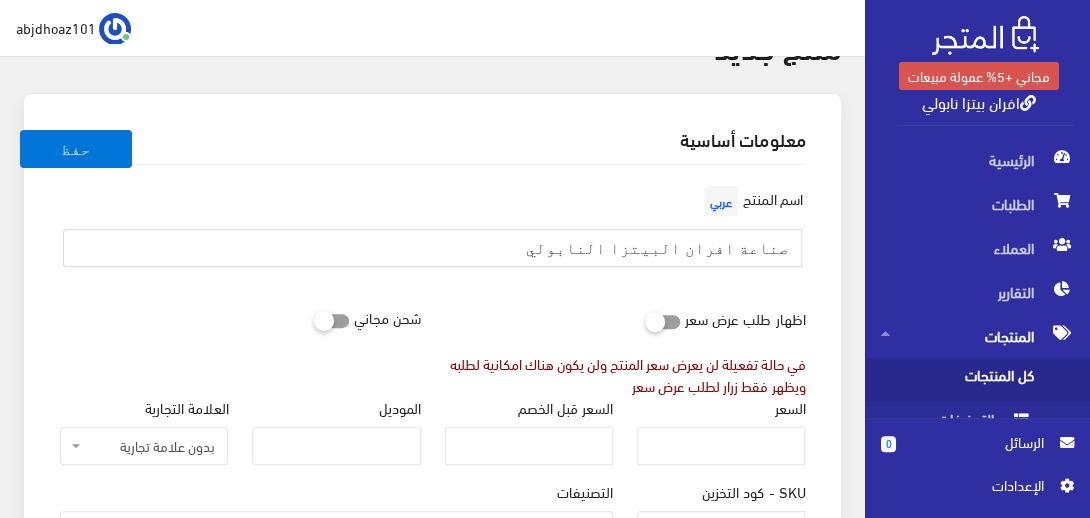 type on "صناعة افران البيتزا النابولي" 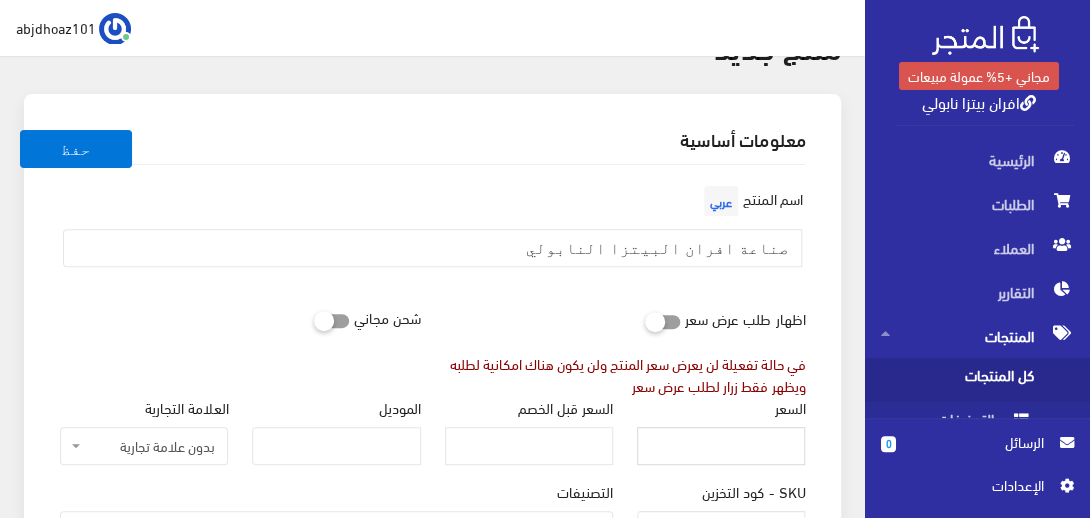 click on "السعر" at bounding box center [721, 446] 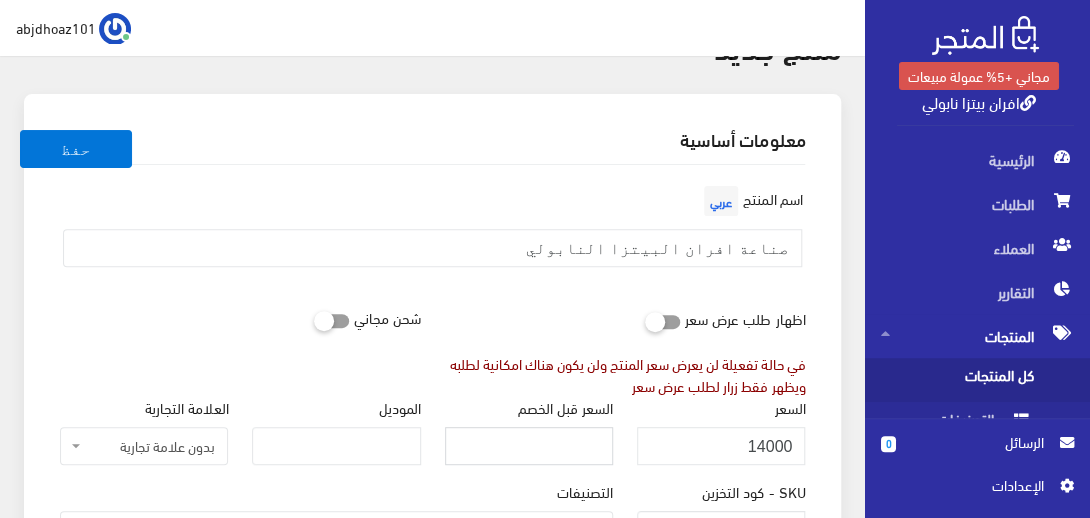 click on "السعر قبل الخصم" at bounding box center [529, 446] 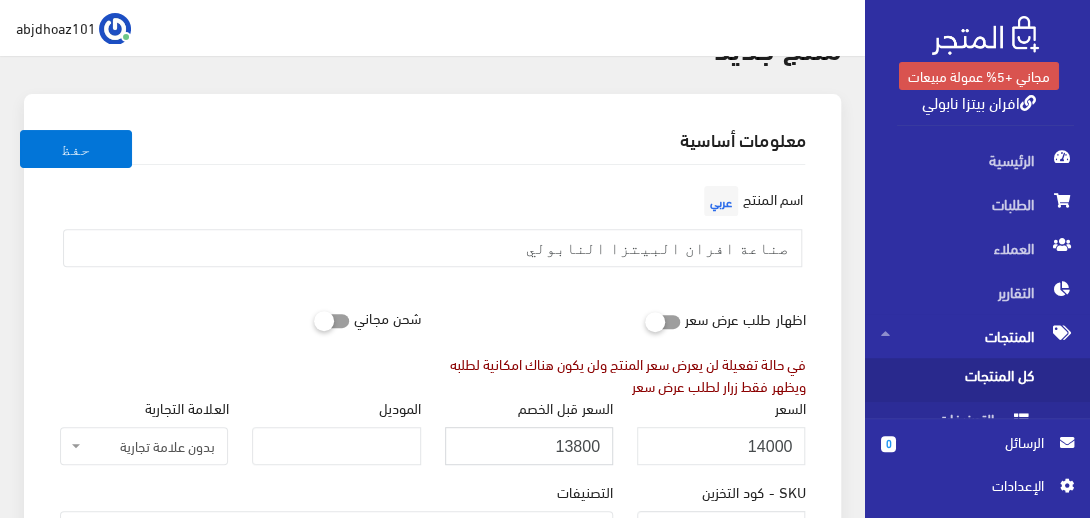 type on "13800" 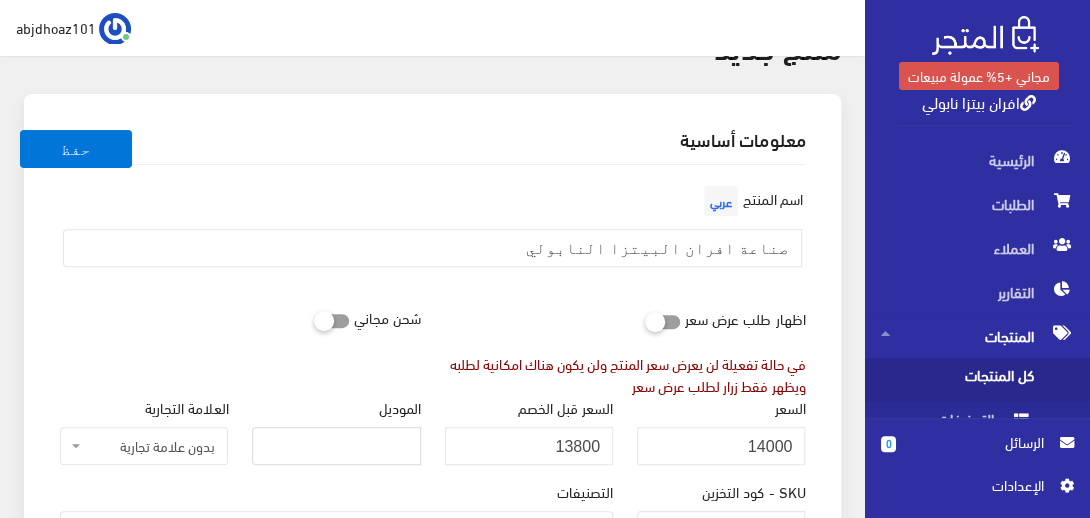click on "الموديل" at bounding box center (336, 446) 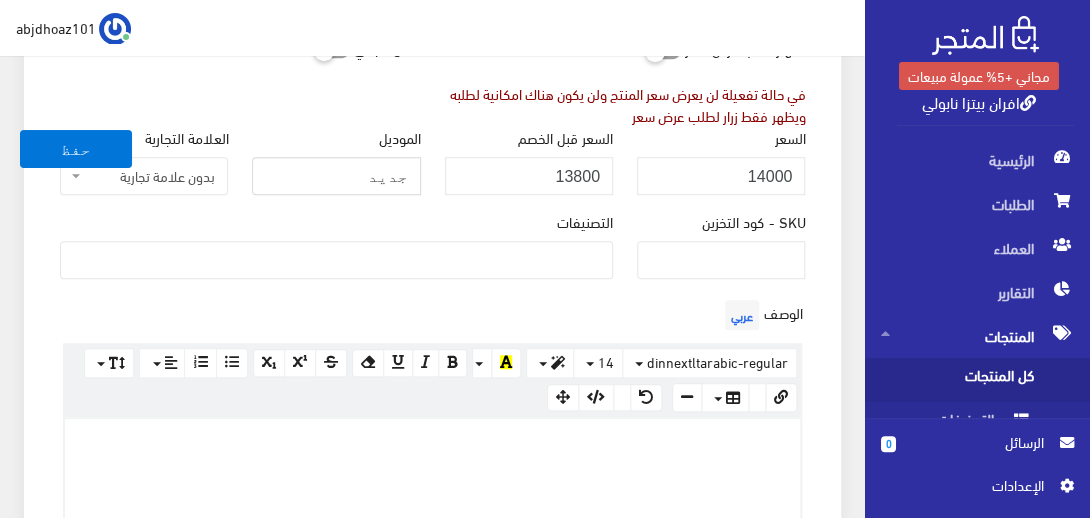 scroll, scrollTop: 404, scrollLeft: 0, axis: vertical 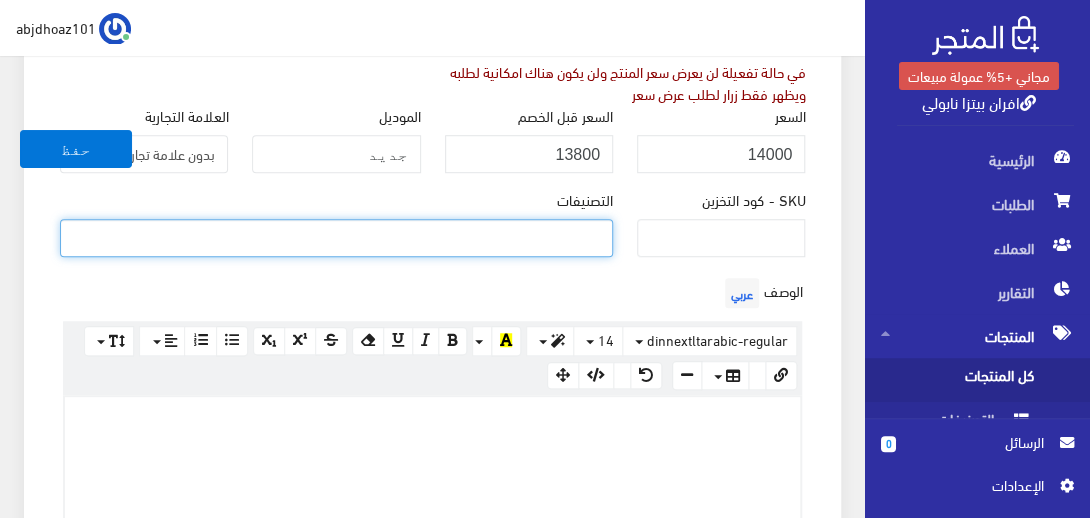 click at bounding box center (336, 236) 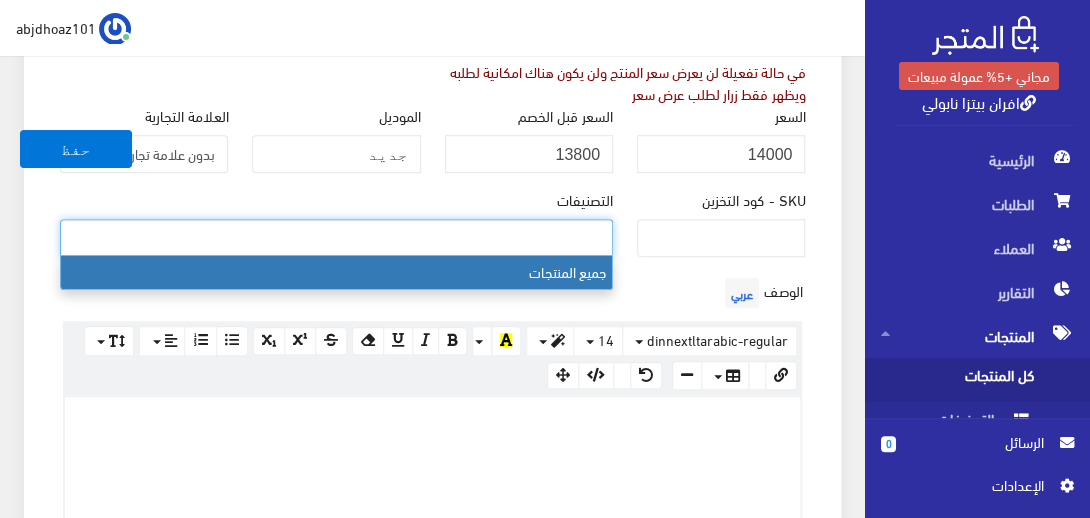 select on "1" 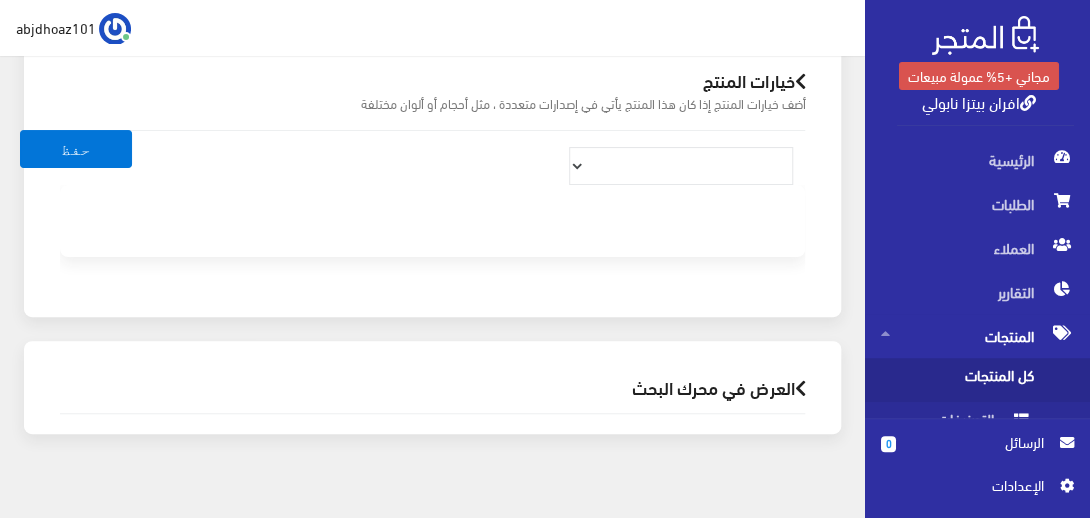 scroll, scrollTop: 2829, scrollLeft: 0, axis: vertical 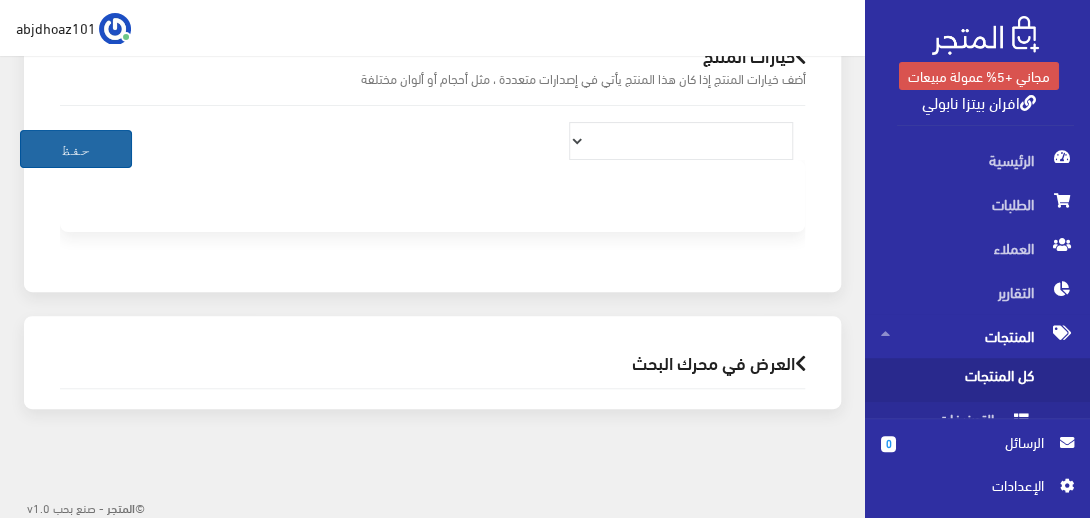type on "افران بيتزا" 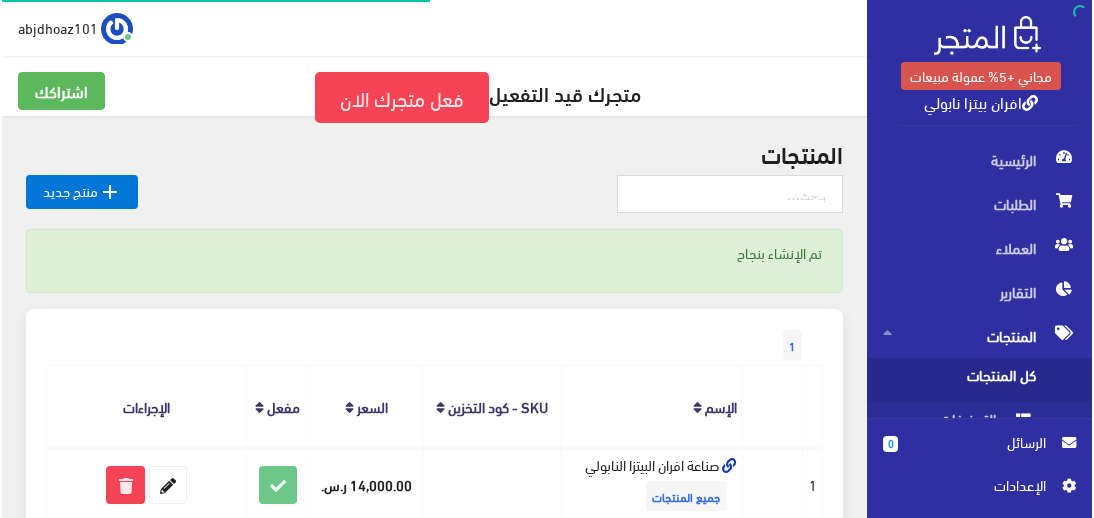 scroll, scrollTop: 0, scrollLeft: 0, axis: both 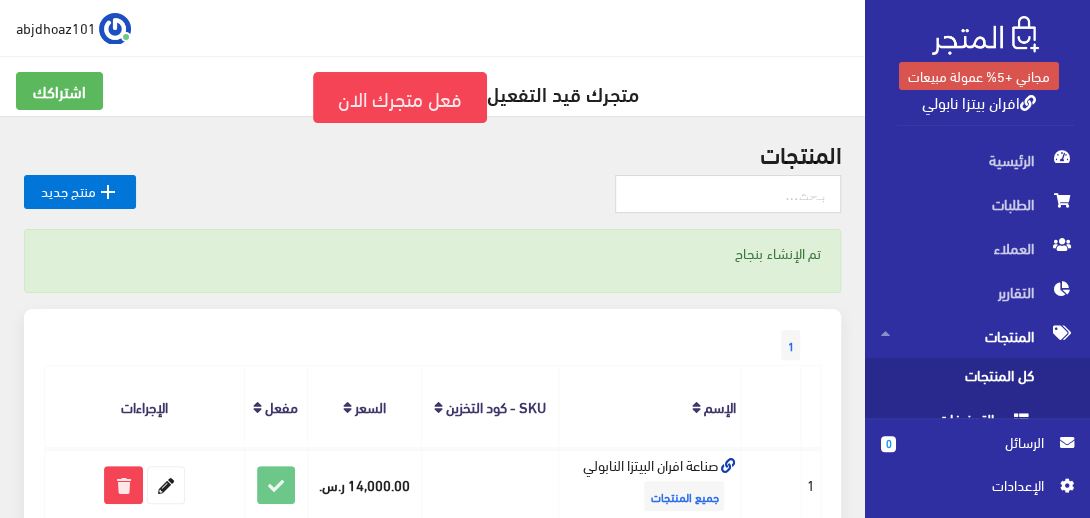 click on "التصنيفات" at bounding box center (957, 424) 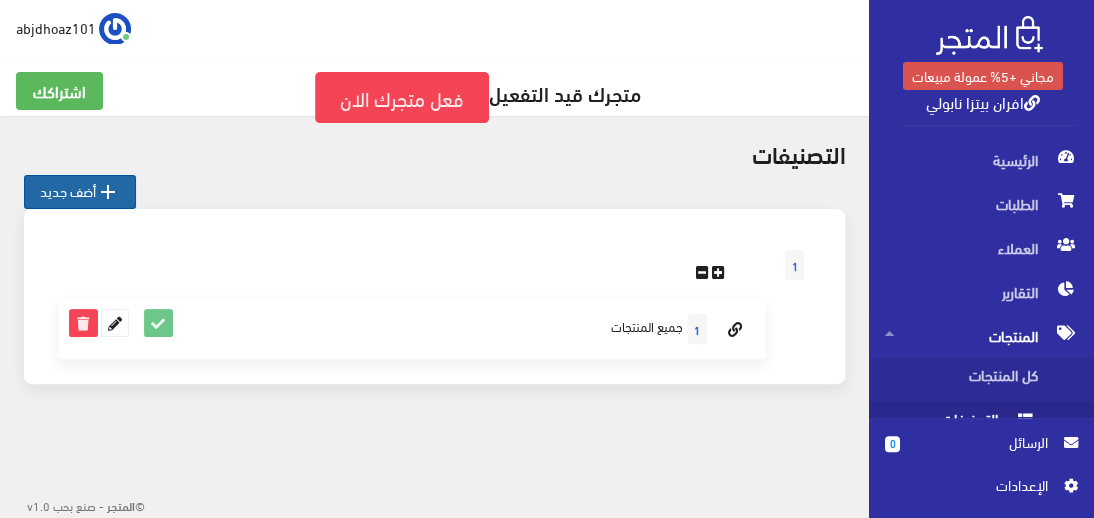 click on "  أضف جديد" at bounding box center [80, 192] 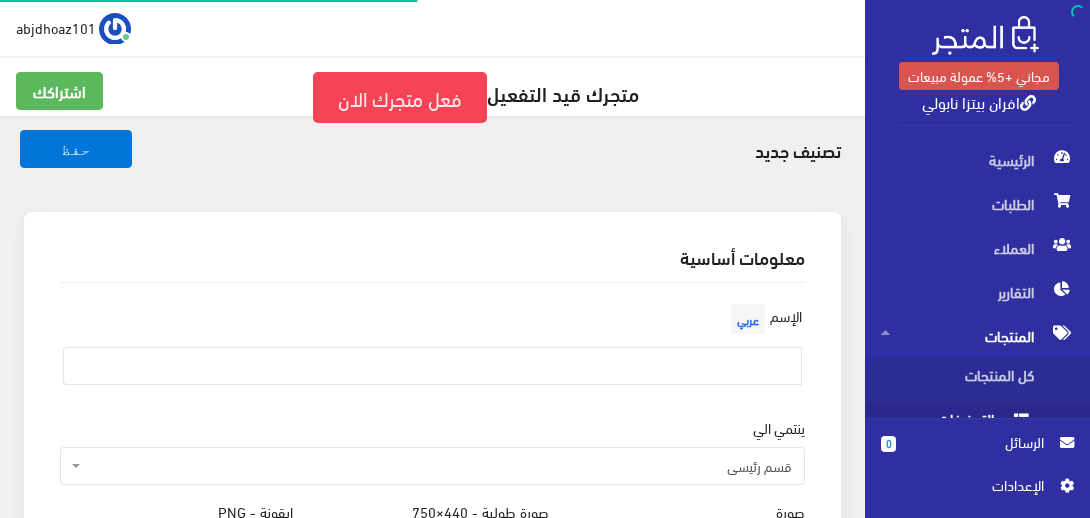 scroll, scrollTop: 0, scrollLeft: 0, axis: both 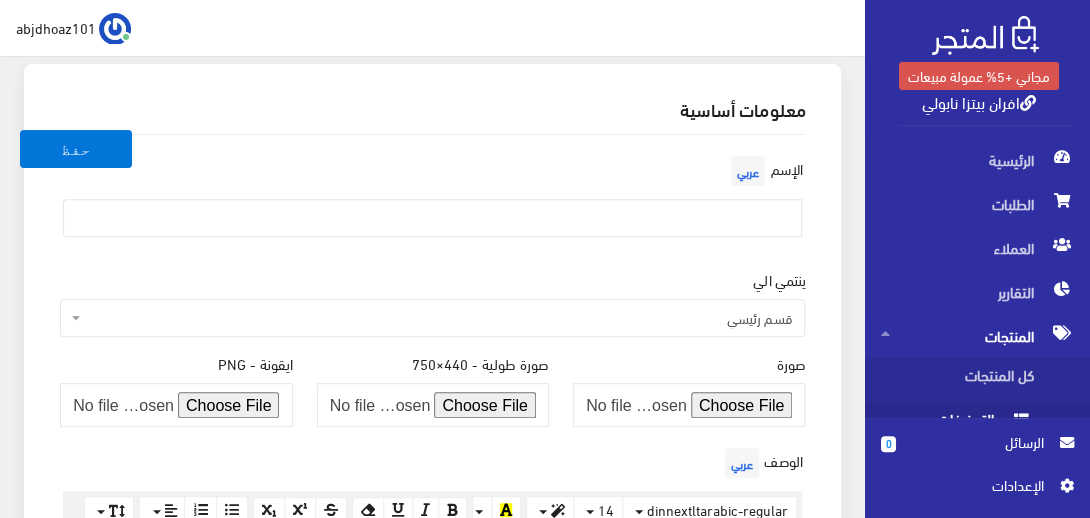 click on "قسم رئيسي" at bounding box center (438, 318) 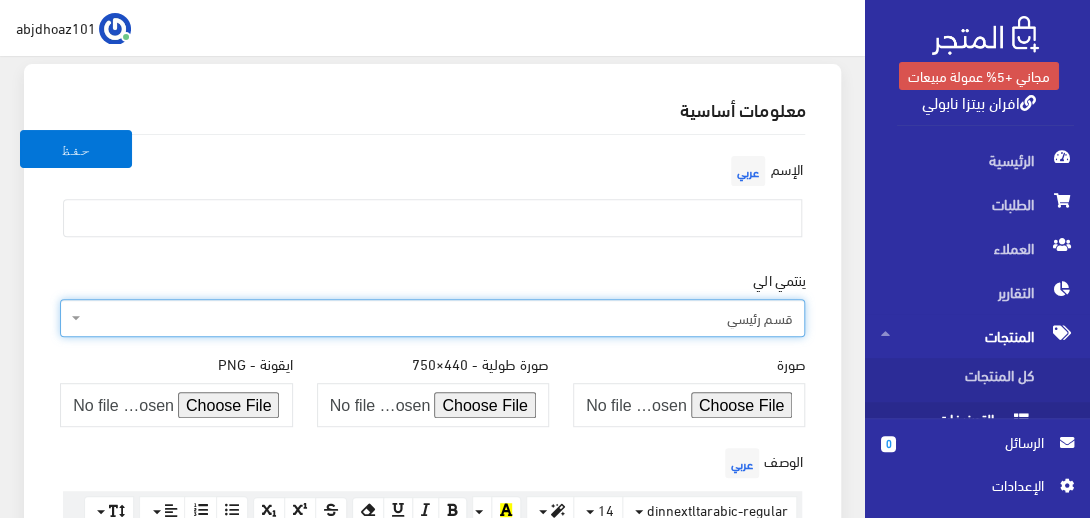click on "قسم رئيسي" at bounding box center (438, 318) 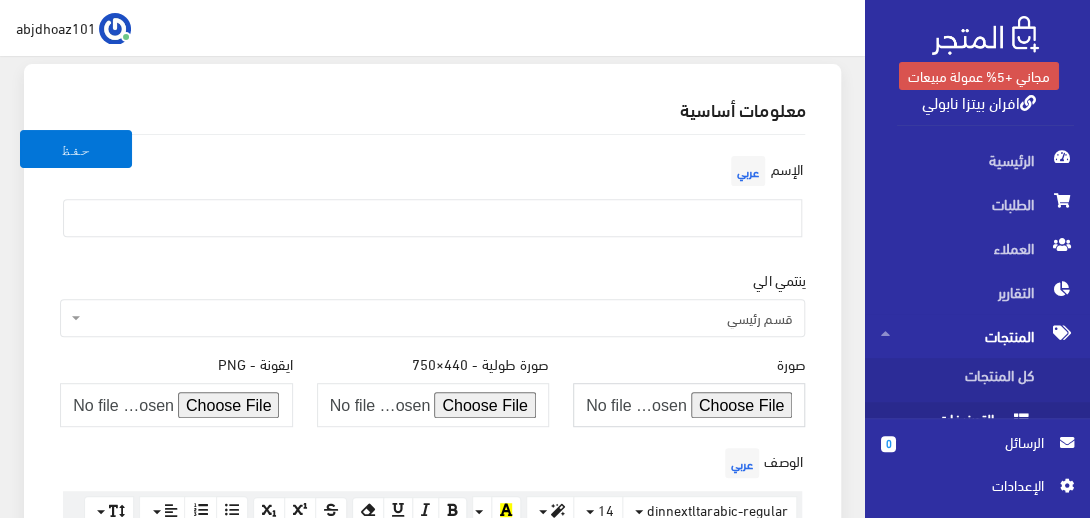 click at bounding box center (689, 405) 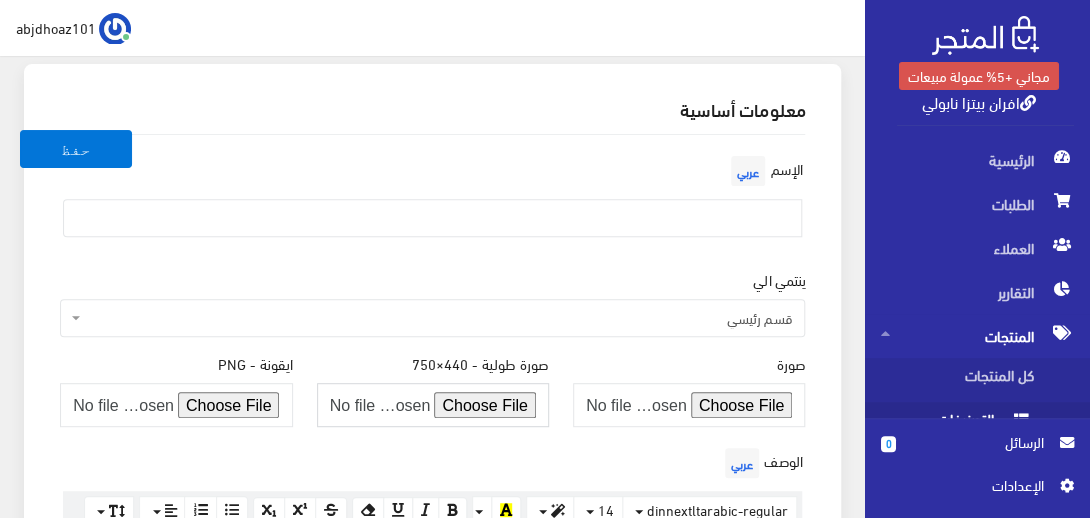 click at bounding box center (433, 405) 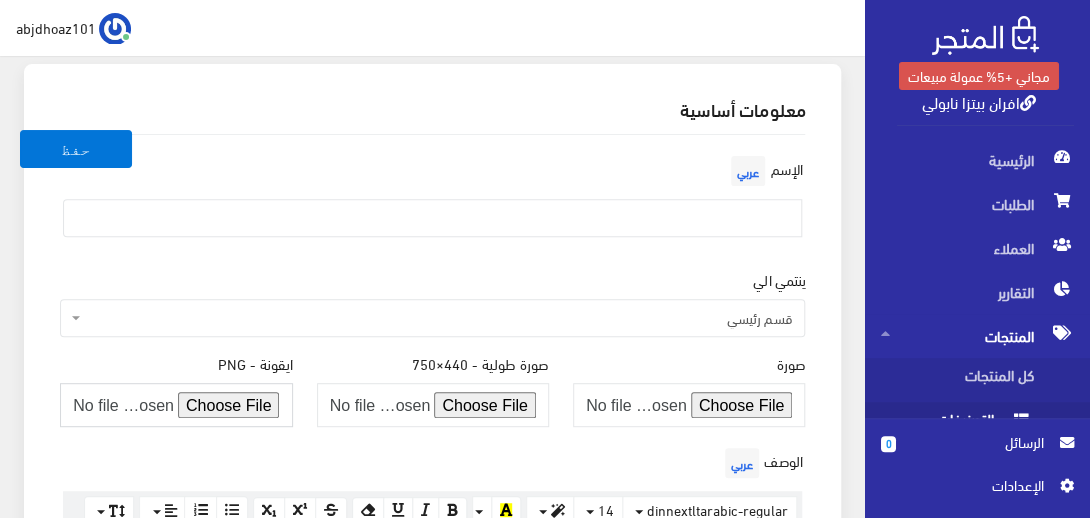 click at bounding box center [176, 405] 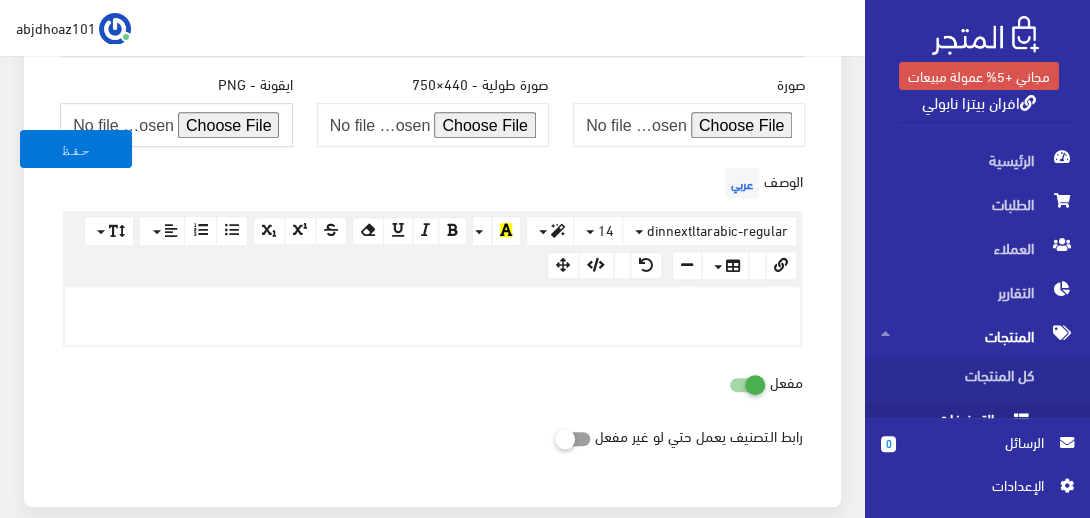 scroll, scrollTop: 440, scrollLeft: 0, axis: vertical 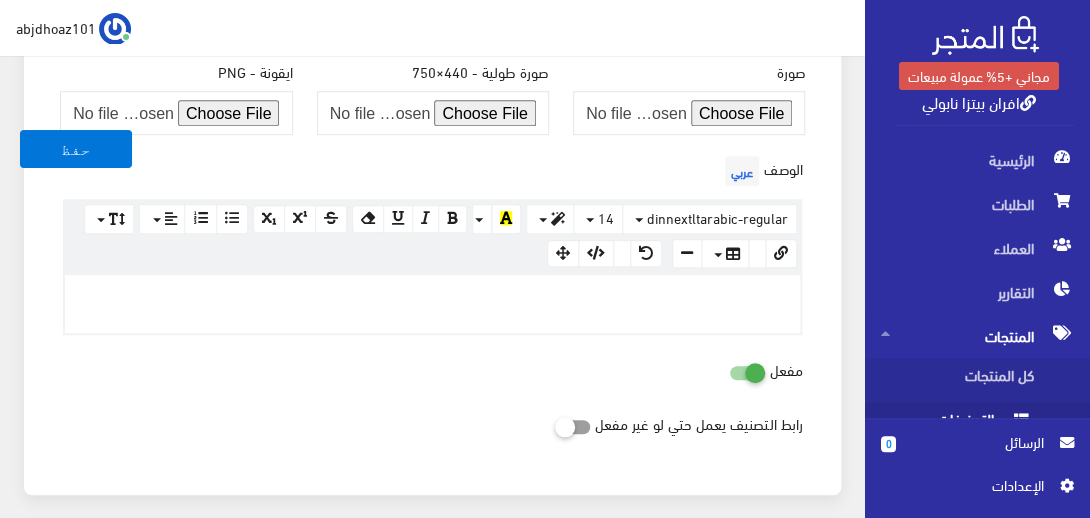click at bounding box center [432, 296] 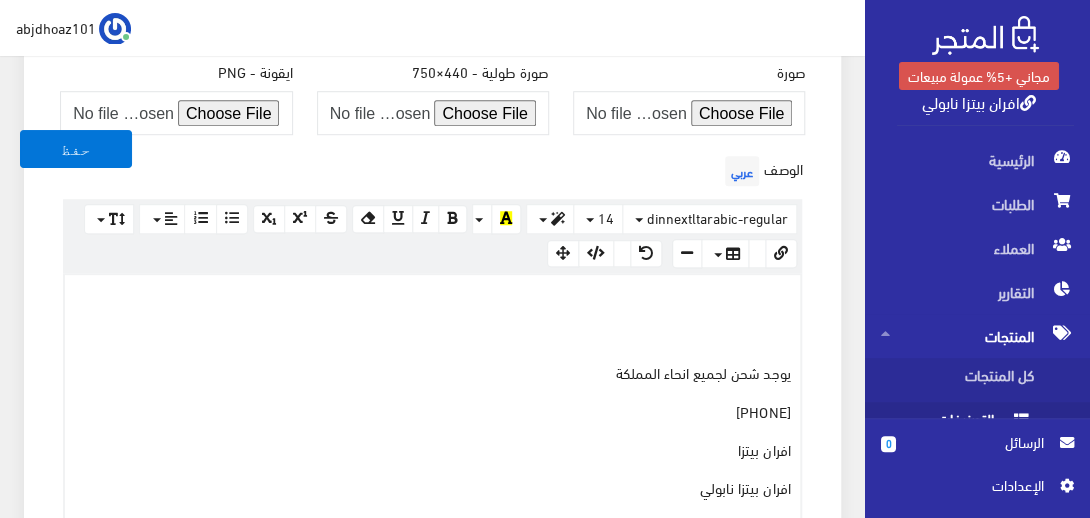 scroll, scrollTop: 1180, scrollLeft: 0, axis: vertical 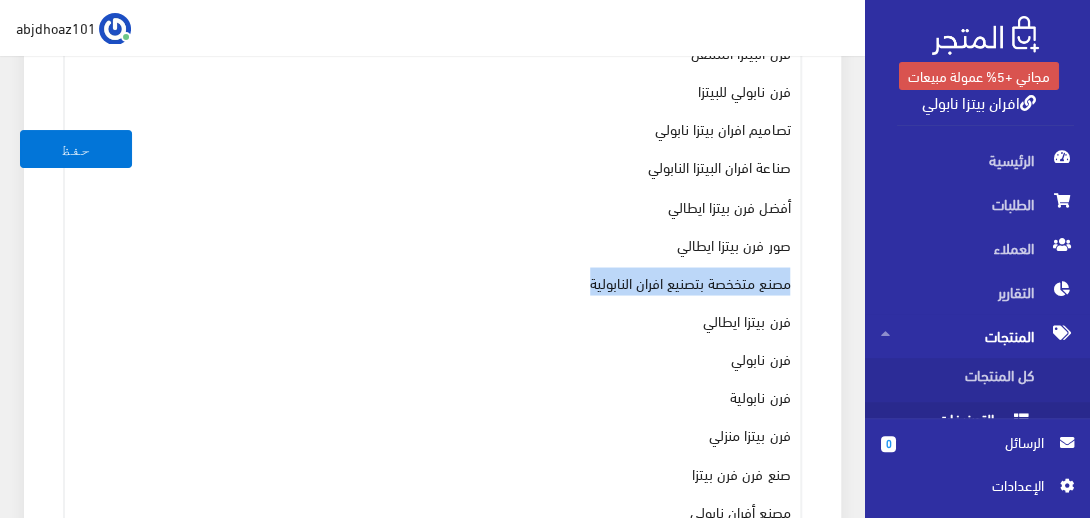 drag, startPoint x: 566, startPoint y: 274, endPoint x: 790, endPoint y: 274, distance: 224 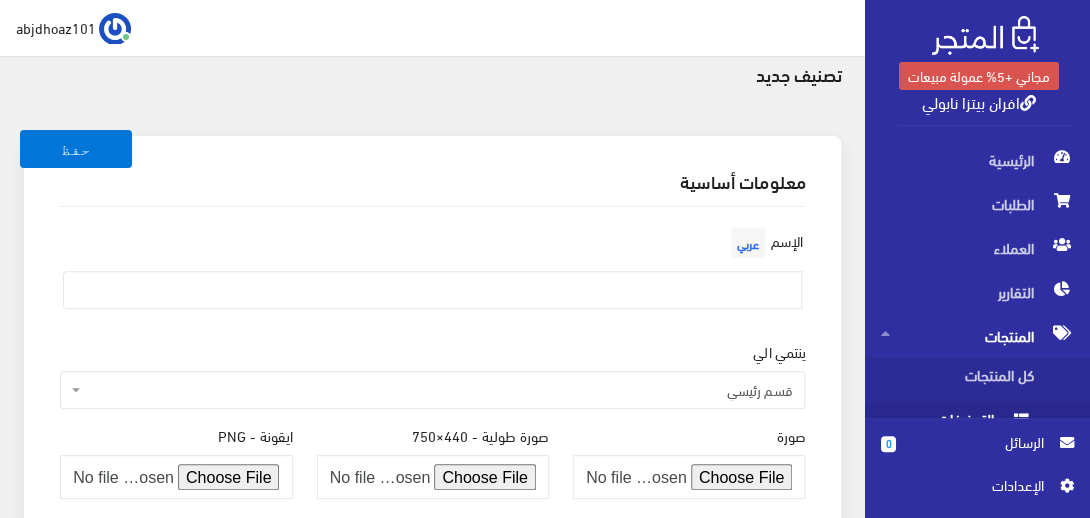 scroll, scrollTop: 0, scrollLeft: 0, axis: both 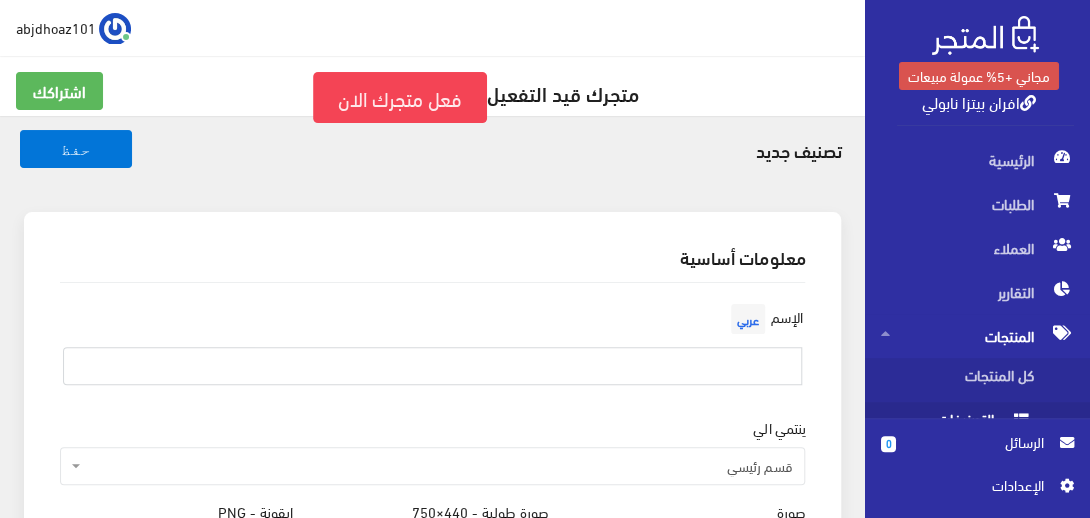 paste on "مصنع متخخصة بتصنيع افران النابولية" 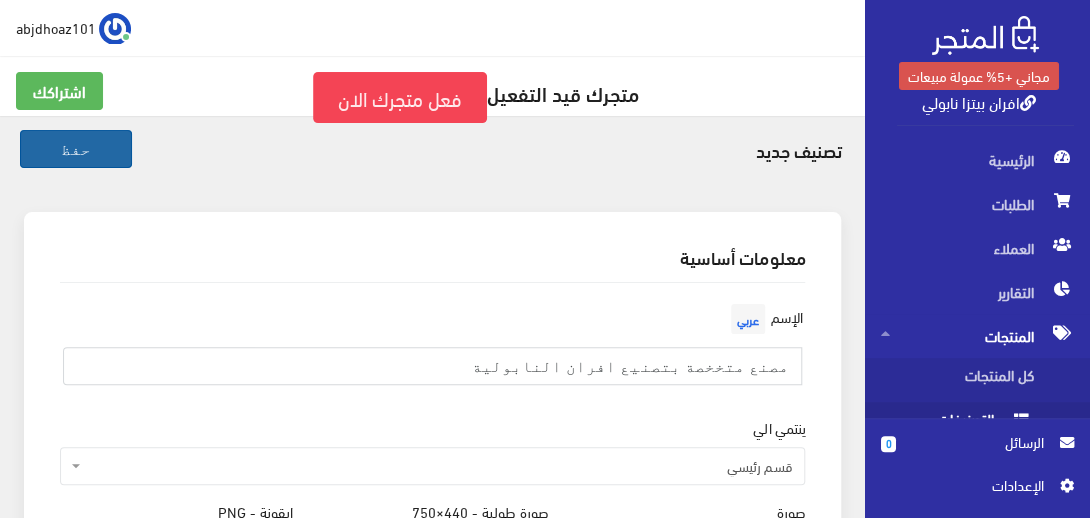 type on "مصنع متخخصة بتصنيع افران النابولية" 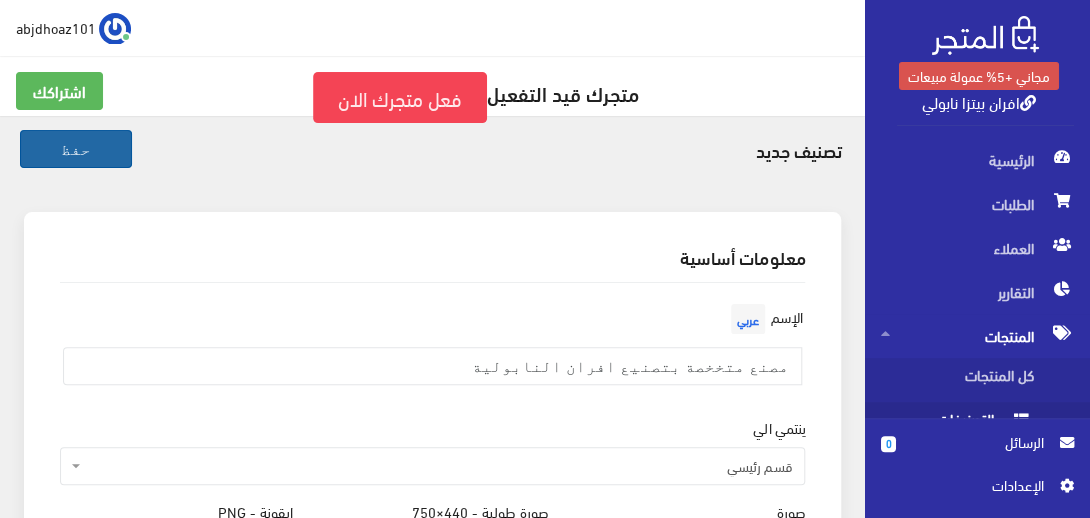 click on "حفظ" at bounding box center [76, 149] 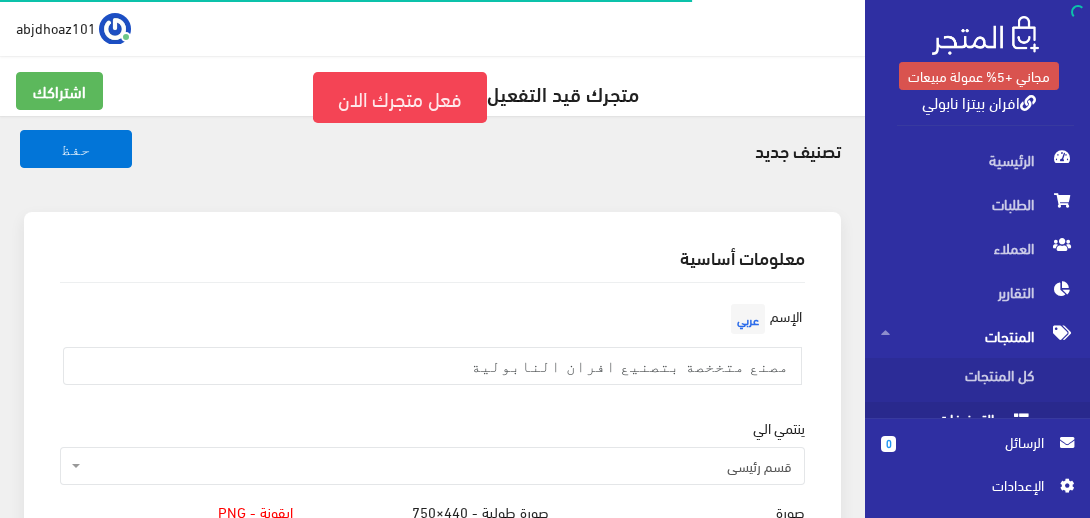 scroll, scrollTop: 0, scrollLeft: 0, axis: both 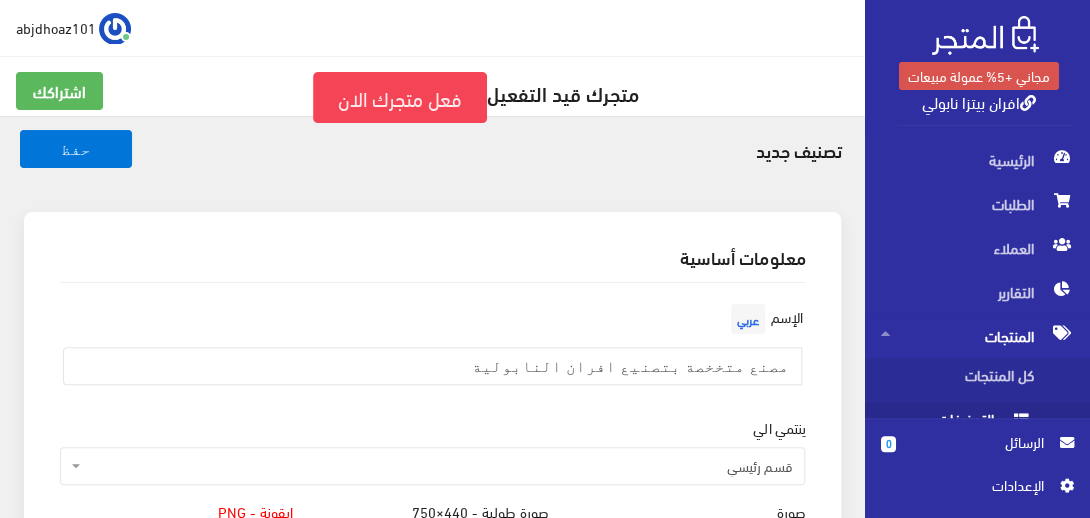 click on "افران بيتزا نابولي" at bounding box center [979, 101] 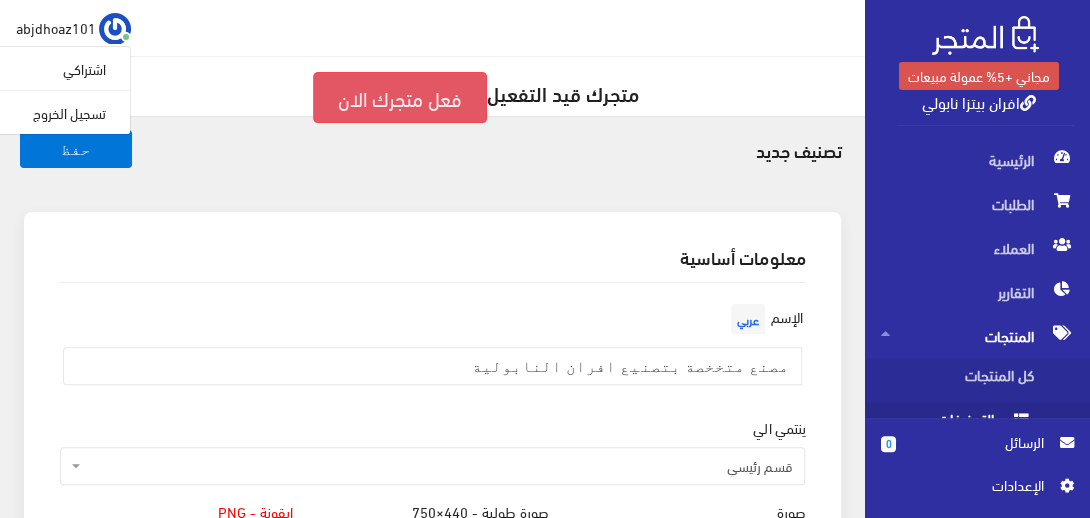 click on "فعل متجرك الان" at bounding box center [400, 97] 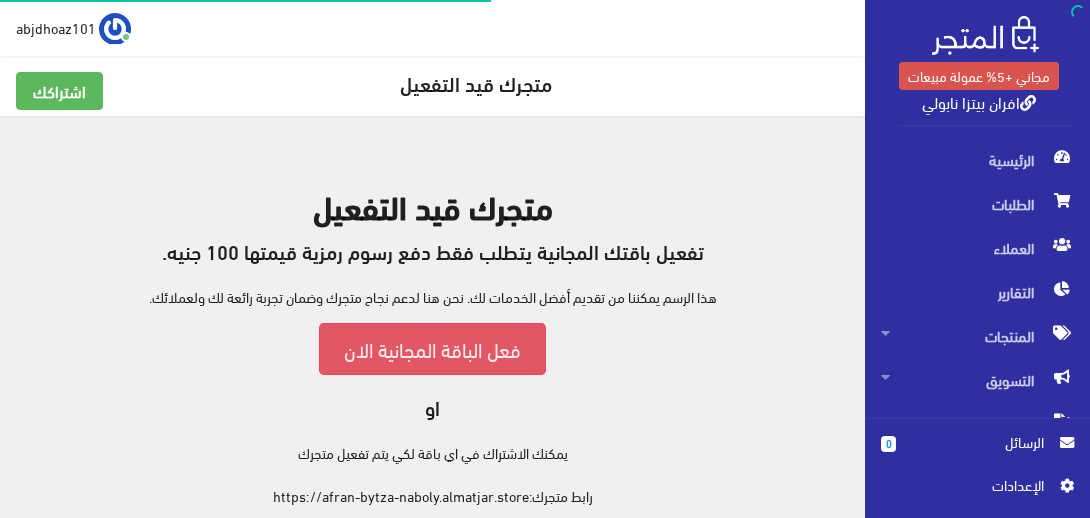 scroll, scrollTop: 0, scrollLeft: 0, axis: both 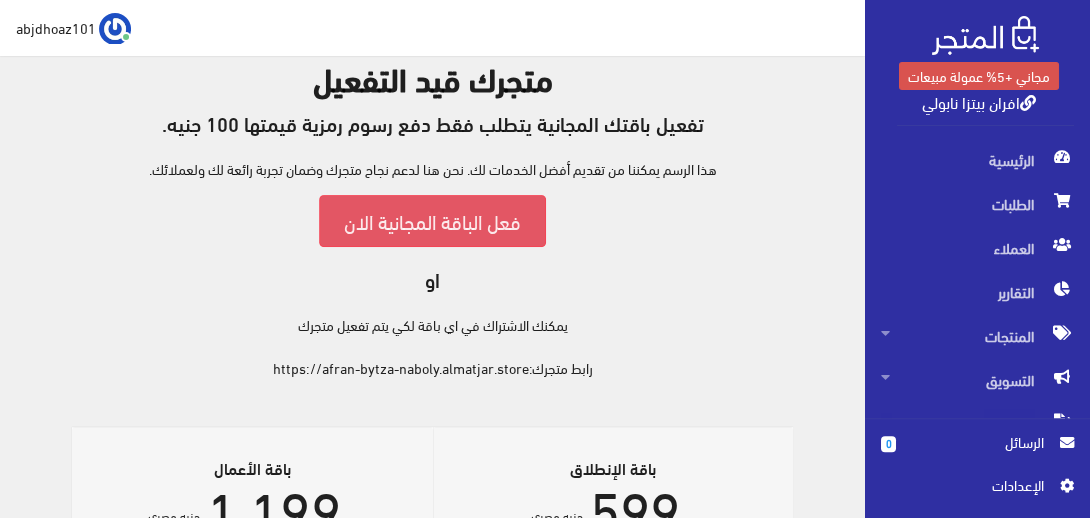 click on "فعل الباقة المجانية الان" at bounding box center [432, 220] 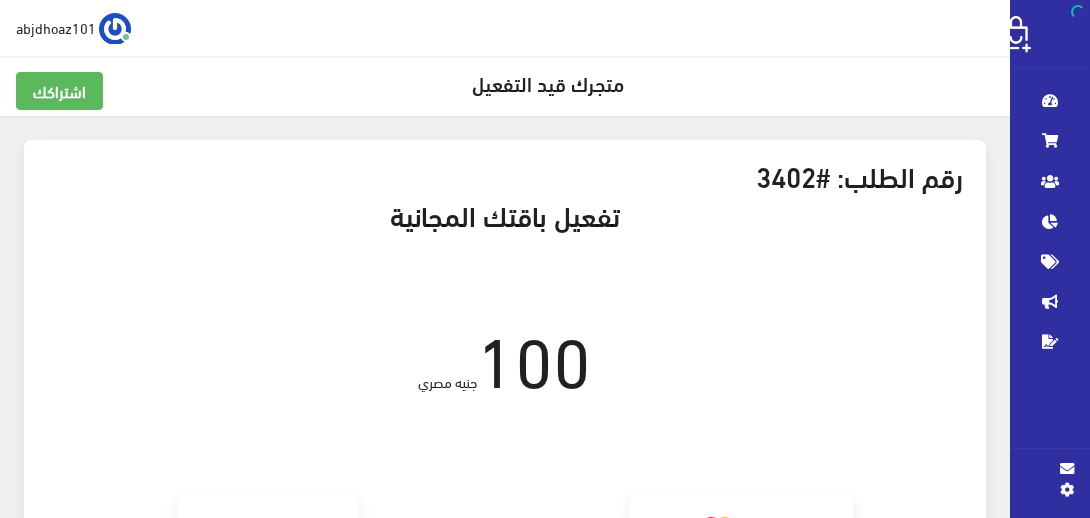scroll, scrollTop: 0, scrollLeft: 0, axis: both 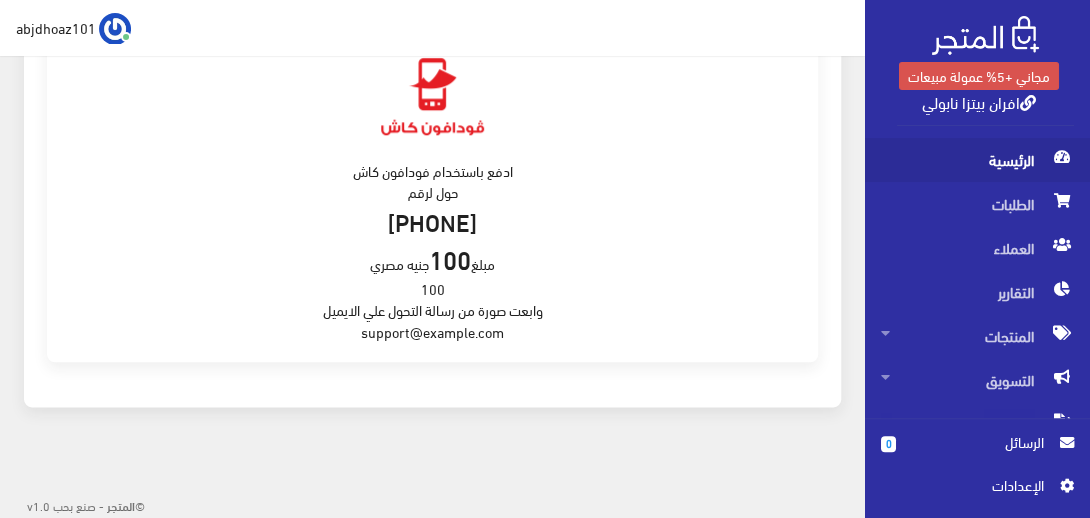 click on "الرئيسية" at bounding box center [977, 160] 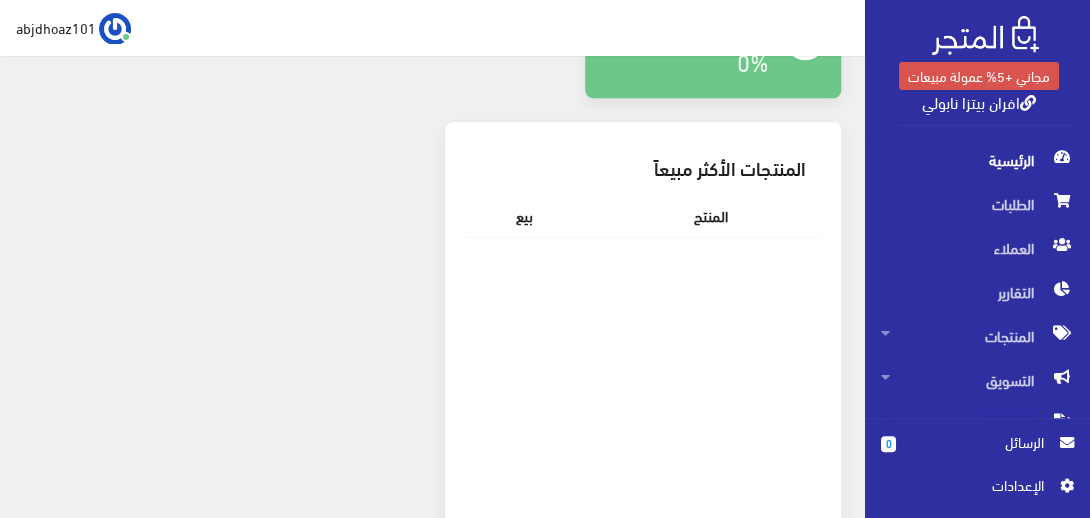 scroll, scrollTop: 0, scrollLeft: 0, axis: both 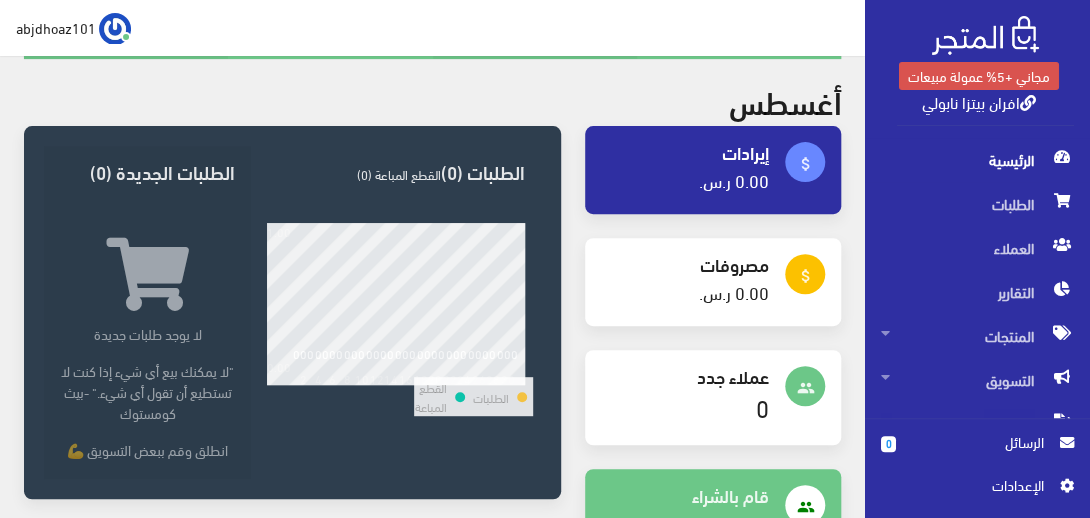 click on "افران بيتزا نابولي" at bounding box center [979, 101] 